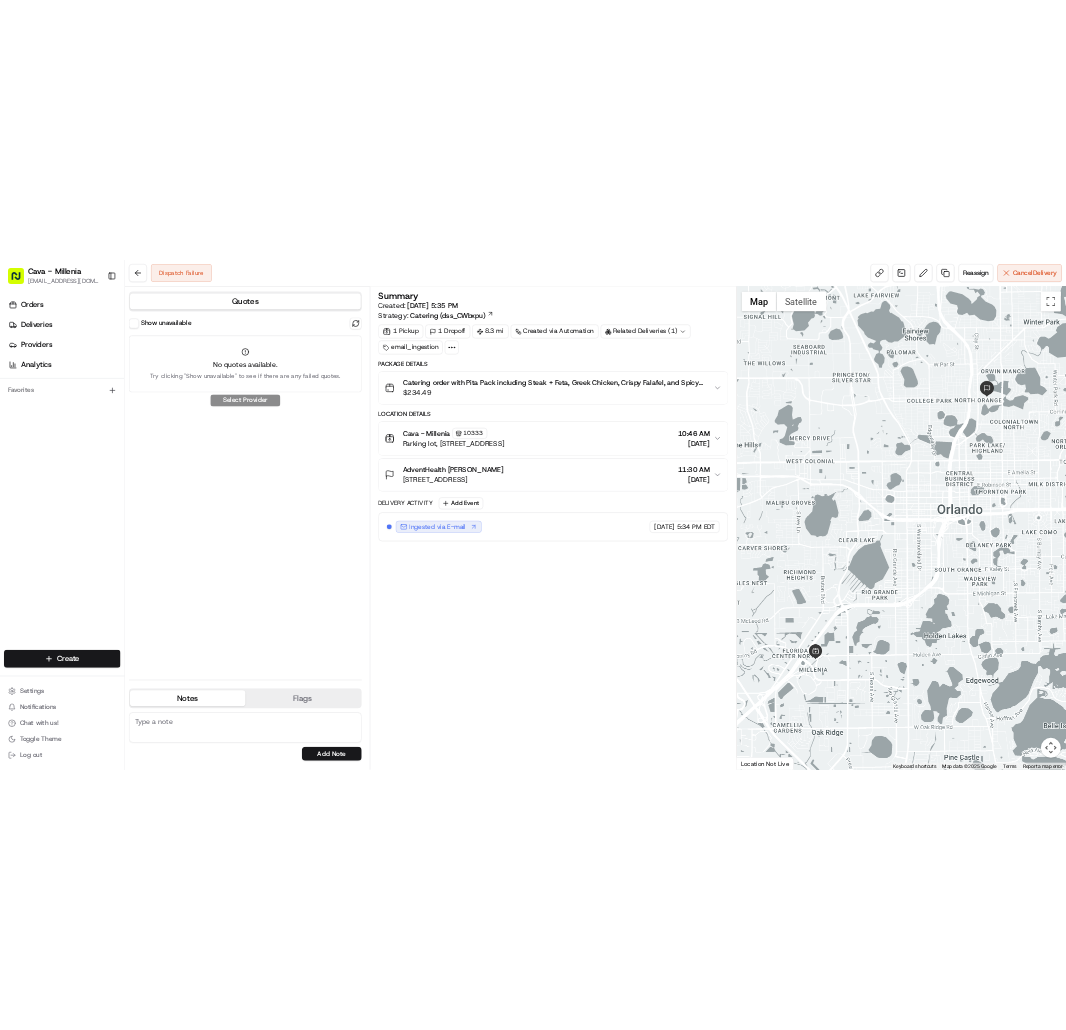 scroll, scrollTop: 0, scrollLeft: 0, axis: both 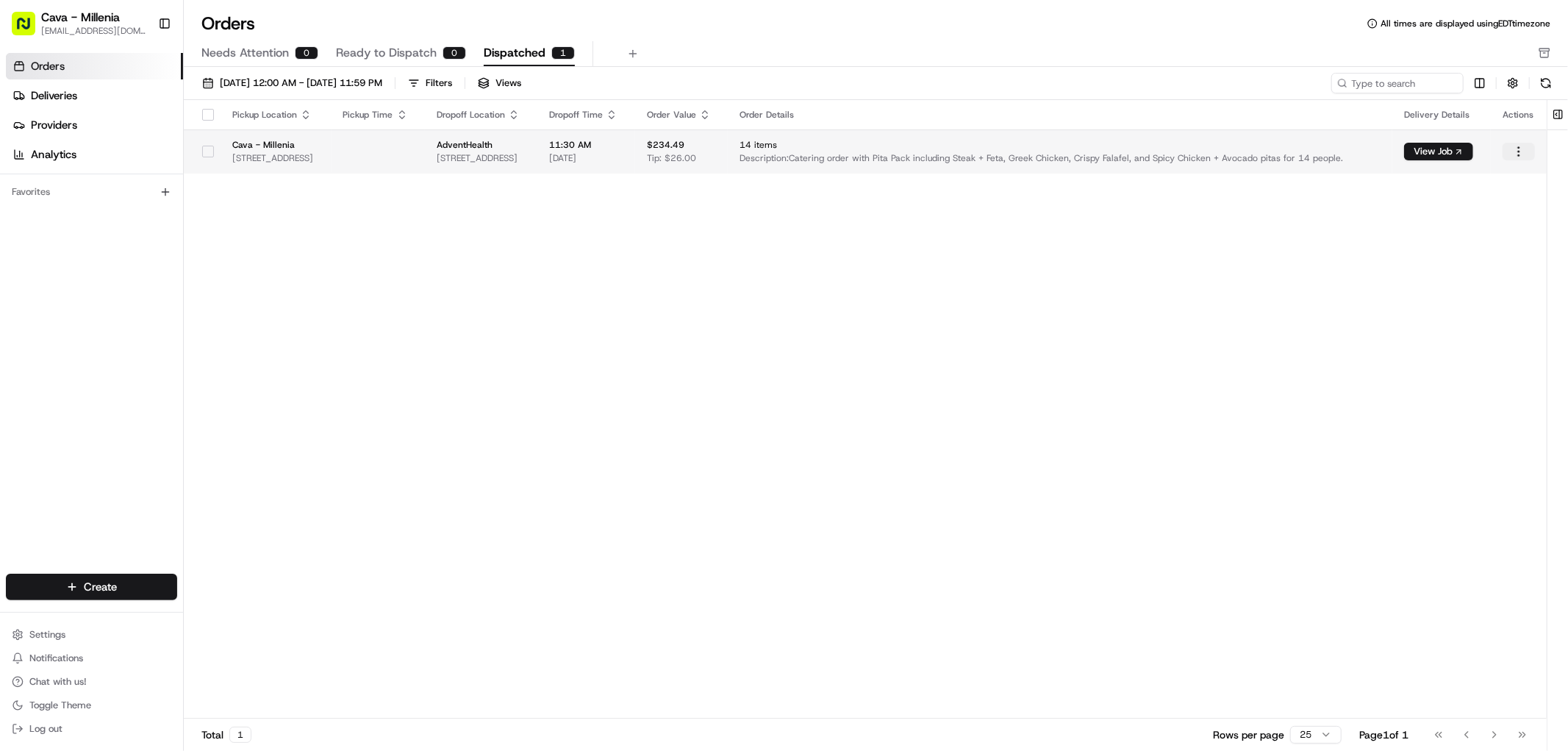 click on "Cava - Millenia millenia@cava.com Toggle Sidebar Orders Deliveries Providers Analytics Favorites Main Menu Members & Organization Organization Users Roles Preferences Customization Tracking Orchestration Automations Locations Pickup Locations Dropoff Locations Billing Billing Refund Requests Integrations Notification Triggers Webhooks API Keys Request Logs Create Settings Notifications Chat with us! Toggle Theme Log out Orders All times are displayed using  EDT  timezone Needs Attention 0 Ready to Dispatch 0 Dispatched 1 07/11/2025 12:00 AM - 07/11/2025 11:59 PM Filters Views Pickup Location Pickup Time Dropoff Location Dropoff Time Order Value Order Details Delivery Details Actions Cava - Millenia 4724 Millenia Plaza Way, Orlando, FL 32839, US AdventHealth 615 E Princeton St 104, Orlando, FL 32803 11:30 AM 07/11/2025 $234.49 Tip: $26.00 14   items Description:  Catering order with Pita Pack including Steak + Feta, Greek Chicken, Crispy Falafel, and Spicy Chicken + Avocado pitas for 14 people." at bounding box center (784, 375) 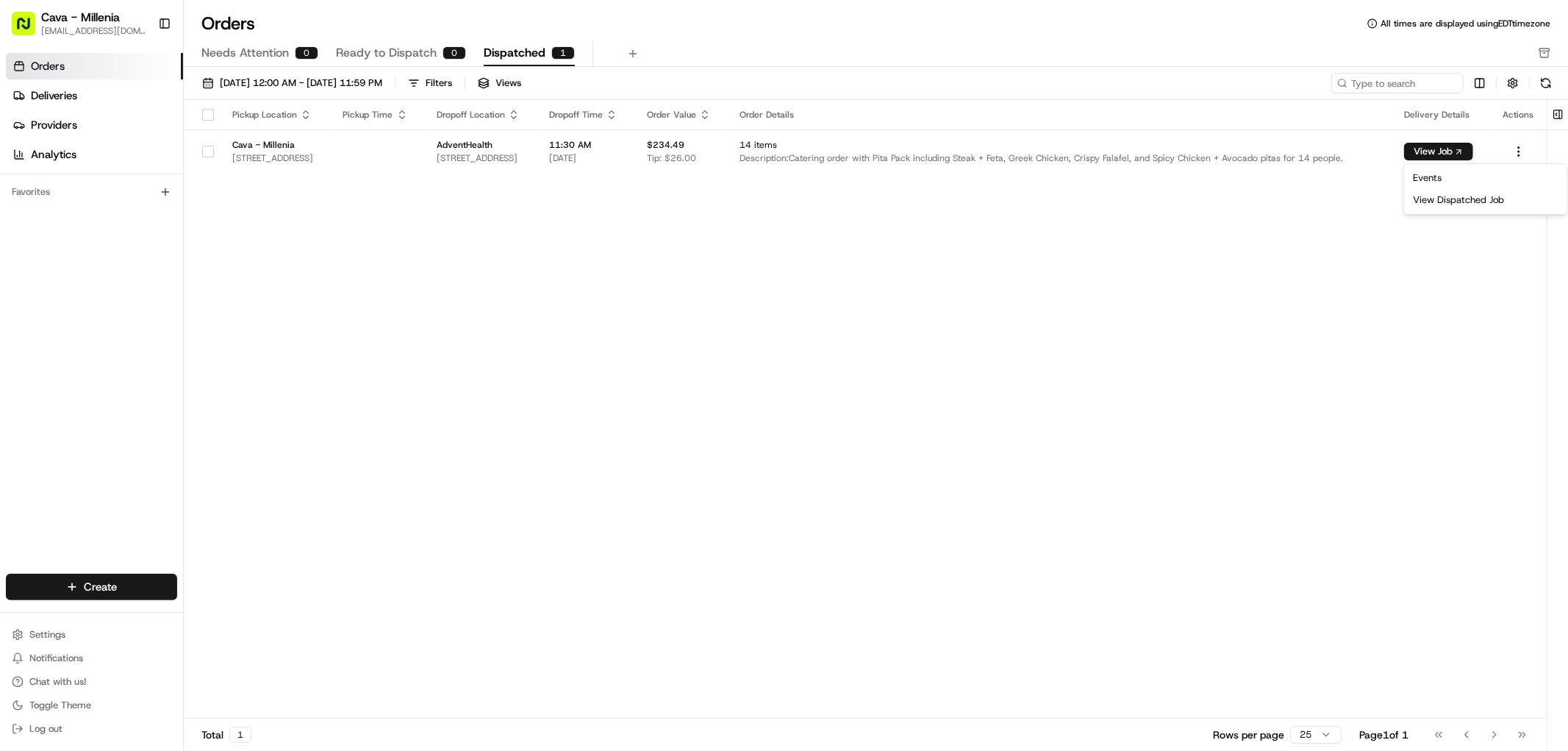 click on "Cava - Millenia millenia@cava.com Toggle Sidebar Orders Deliveries Providers Analytics Favorites Main Menu Members & Organization Organization Users Roles Preferences Customization Tracking Orchestration Automations Locations Pickup Locations Dropoff Locations Billing Billing Refund Requests Integrations Notification Triggers Webhooks API Keys Request Logs Create Settings Notifications Chat with us! Toggle Theme Log out Orders All times are displayed using  EDT  timezone Needs Attention 0 Ready to Dispatch 0 Dispatched 1 07/11/2025 12:00 AM - 07/11/2025 11:59 PM Filters Views Pickup Location Pickup Time Dropoff Location Dropoff Time Order Value Order Details Delivery Details Actions Cava - Millenia 4724 Millenia Plaza Way, Orlando, FL 32839, US AdventHealth 615 E Princeton St 104, Orlando, FL 32803 11:30 AM 07/11/2025 $234.49 Tip: $26.00 14   items Description:  Catering order with Pita Pack including Steak + Feta, Greek Chicken, Crispy Falafel, and Spicy Chicken + Avocado pitas for 14 people." at bounding box center [784, 375] 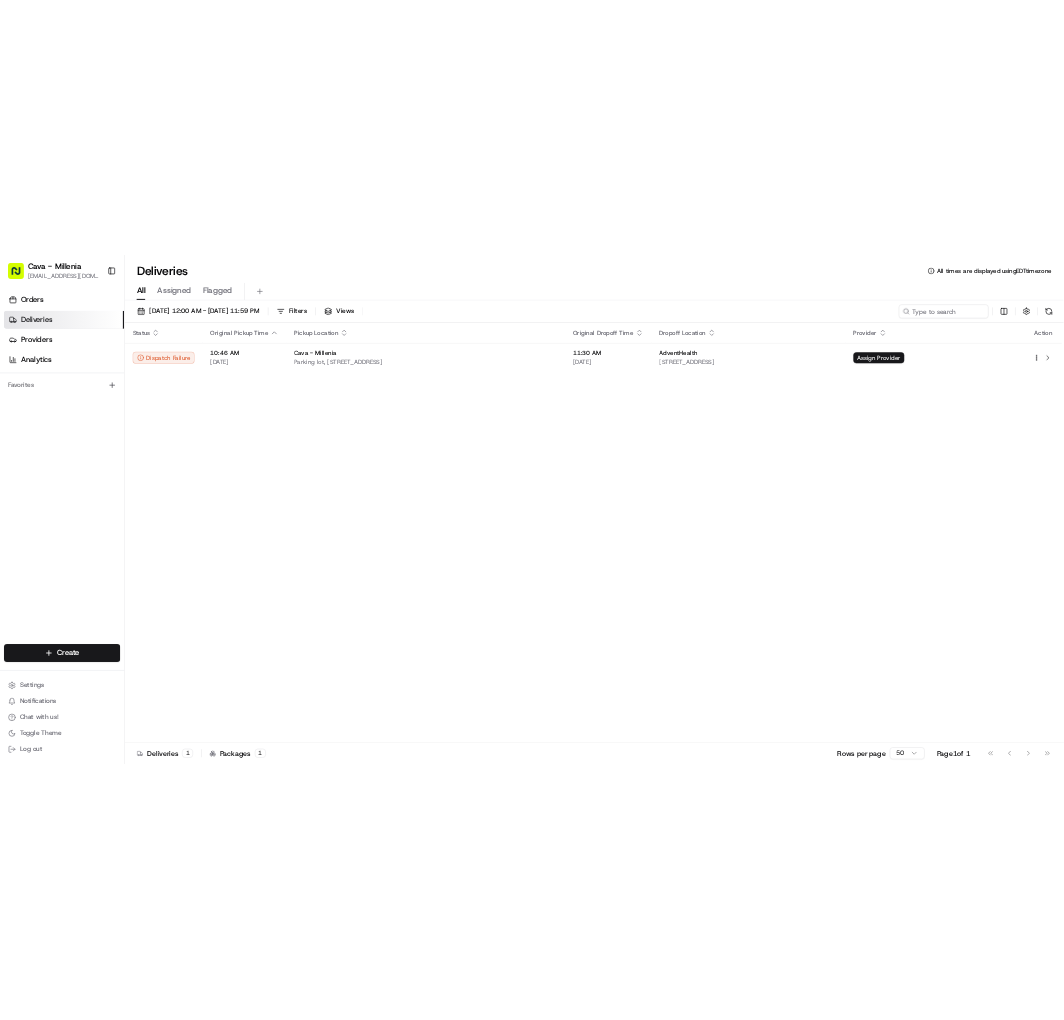 scroll, scrollTop: 0, scrollLeft: 0, axis: both 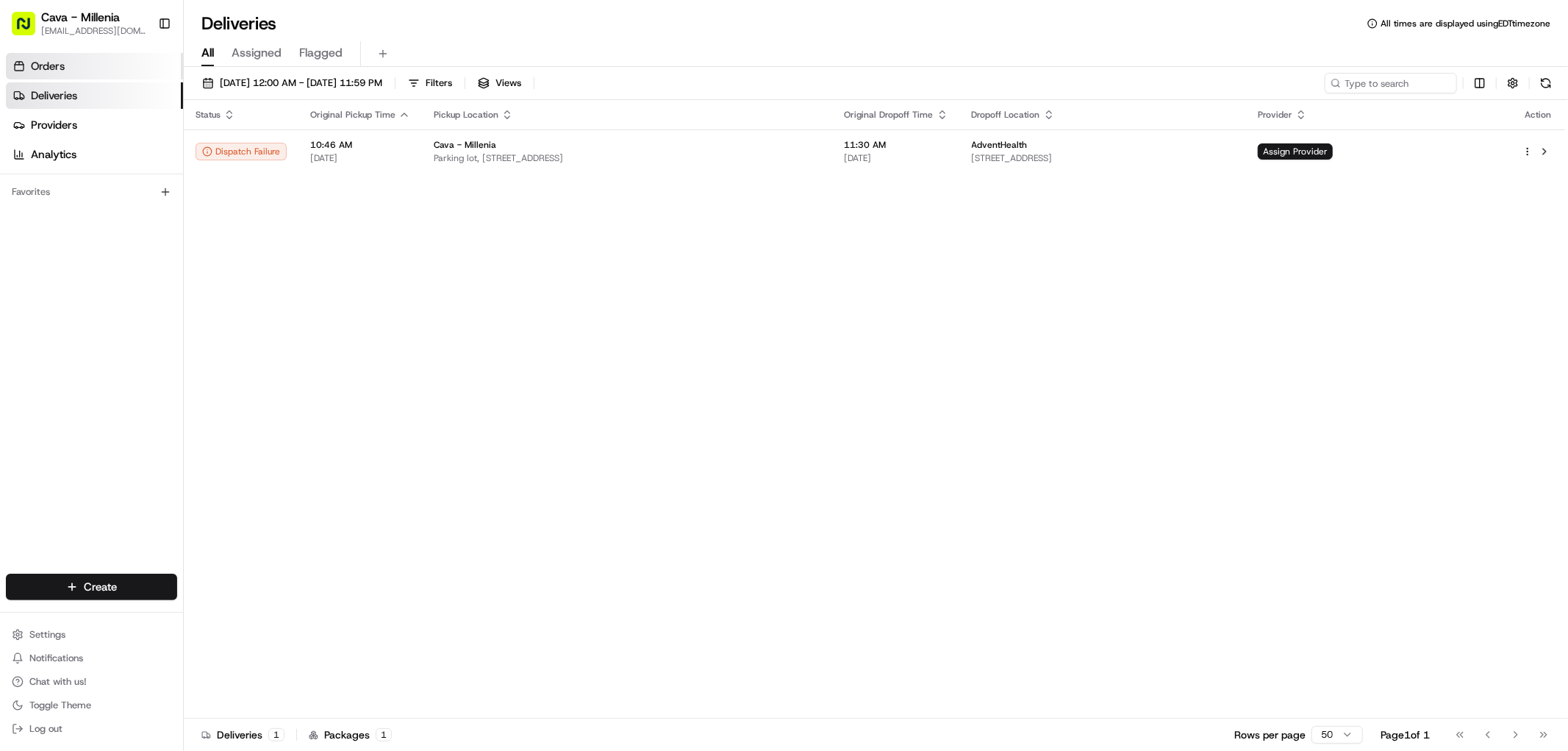 click on "Orders" at bounding box center [48, 66] 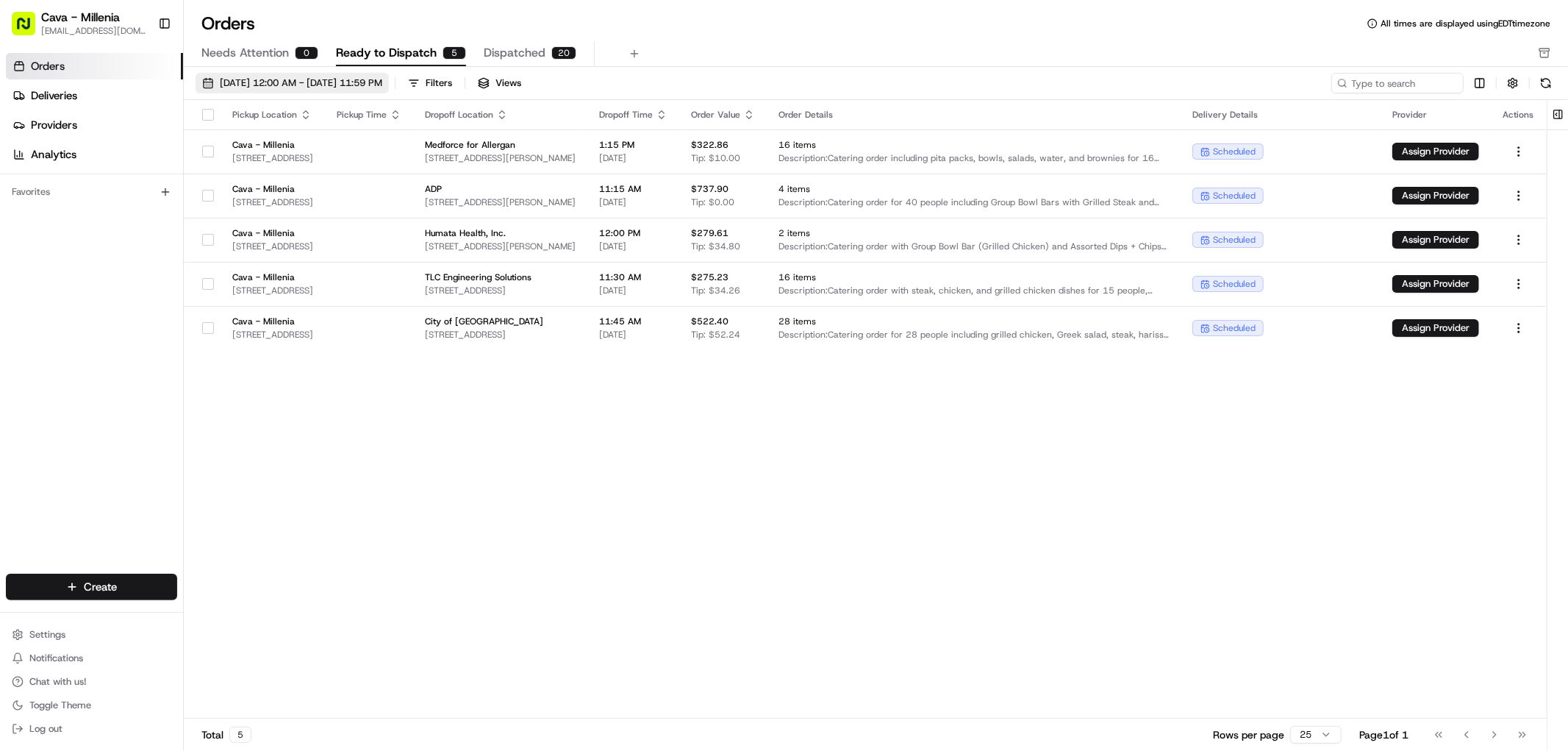 click on "[DATE] 12:00 AM - [DATE] 11:59 PM" at bounding box center [301, 83] 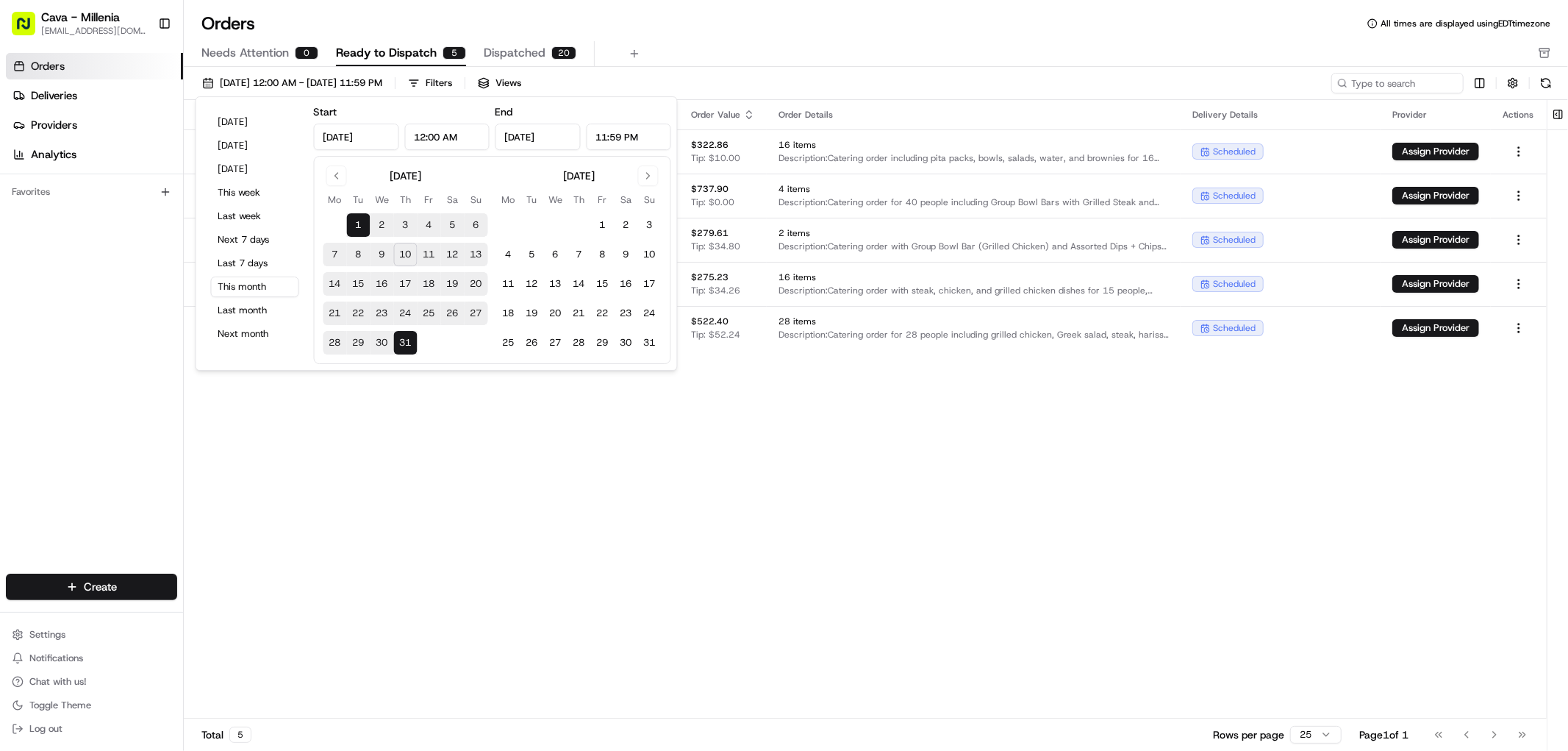click on "11" at bounding box center [429, 255] 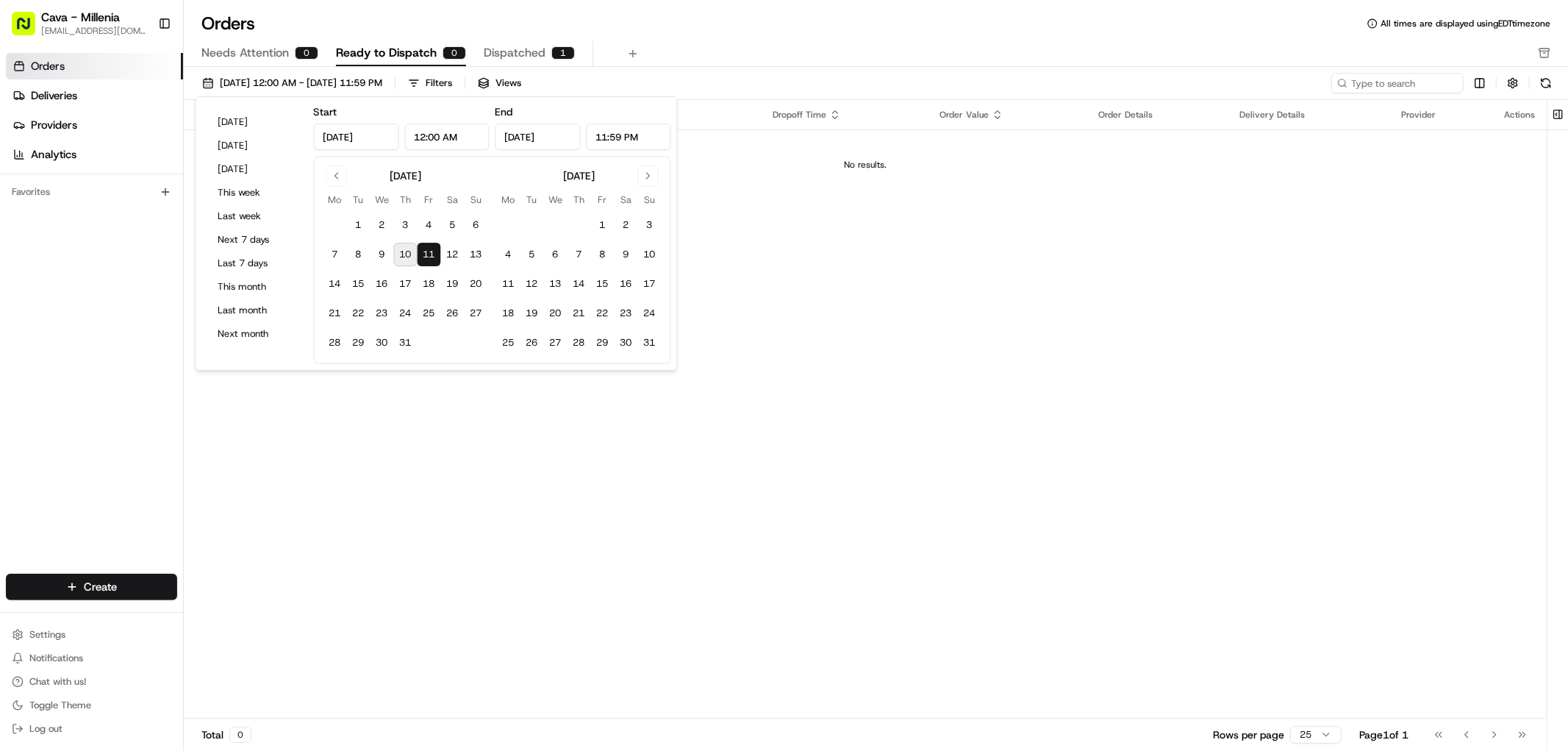 click on "Pickup Location Pickup Time Dropoff Location Dropoff Time Order Value Order Details Delivery Details Provider Actions No results." at bounding box center [865, 409] 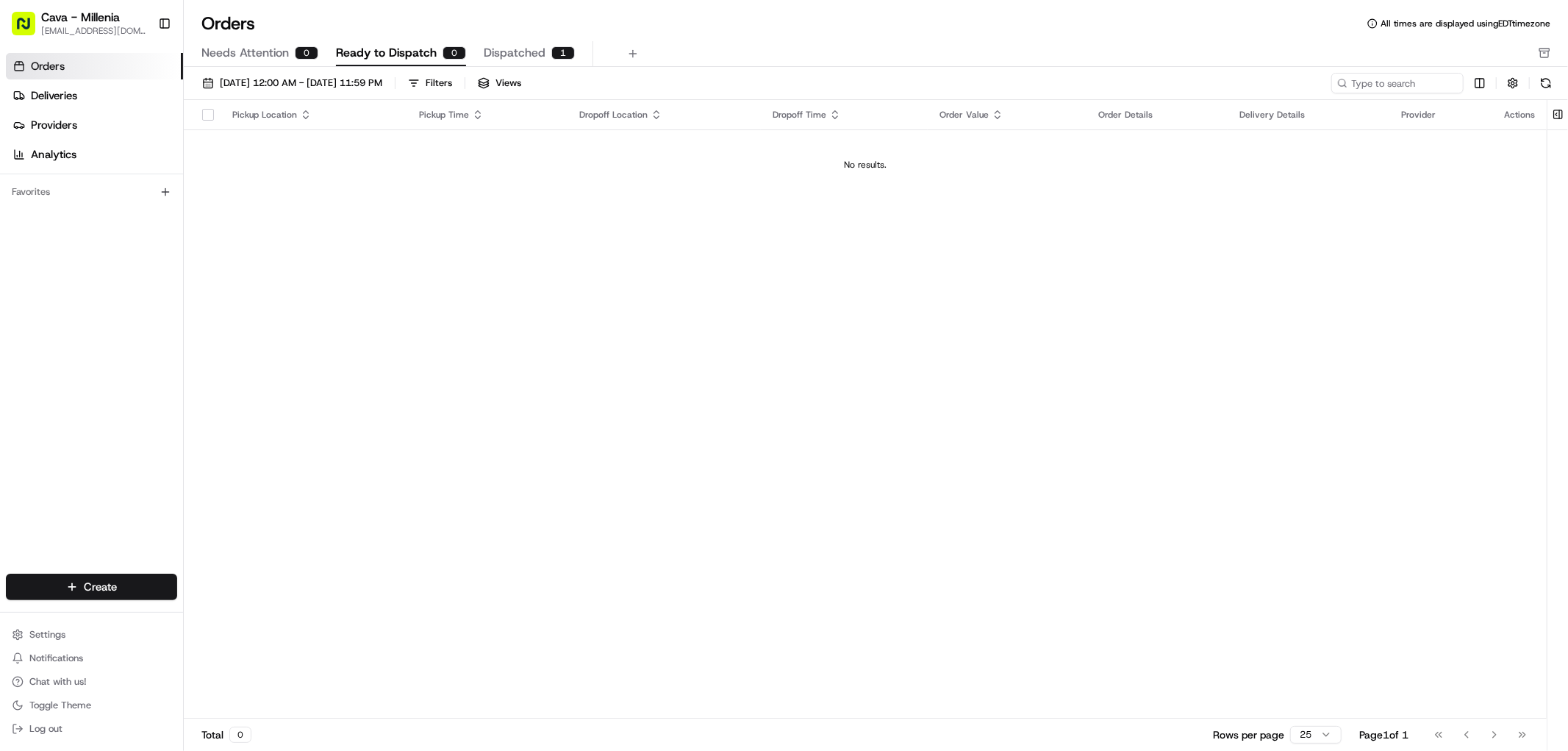 click on "Dispatched" at bounding box center [515, 53] 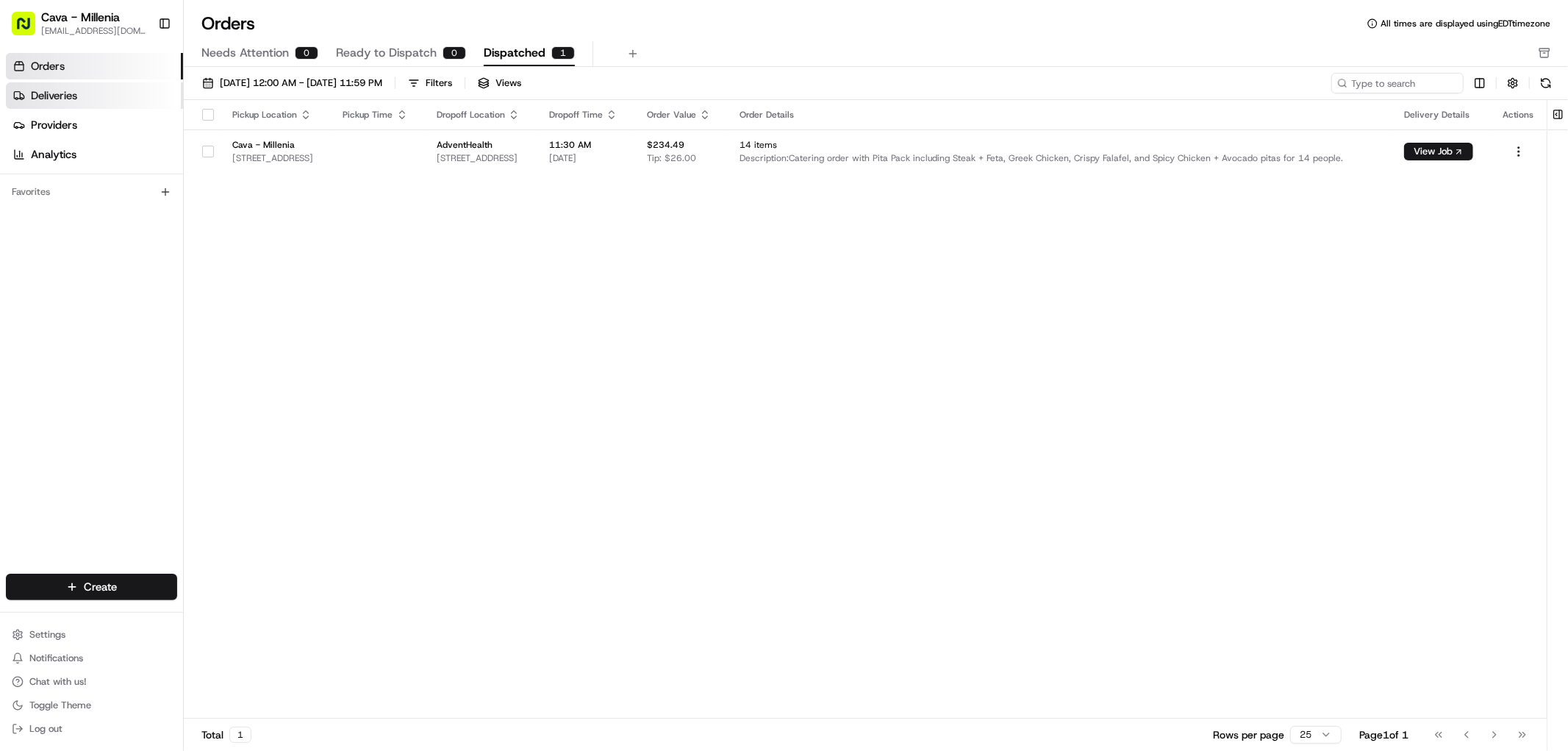 click on "Deliveries" at bounding box center (94, 96) 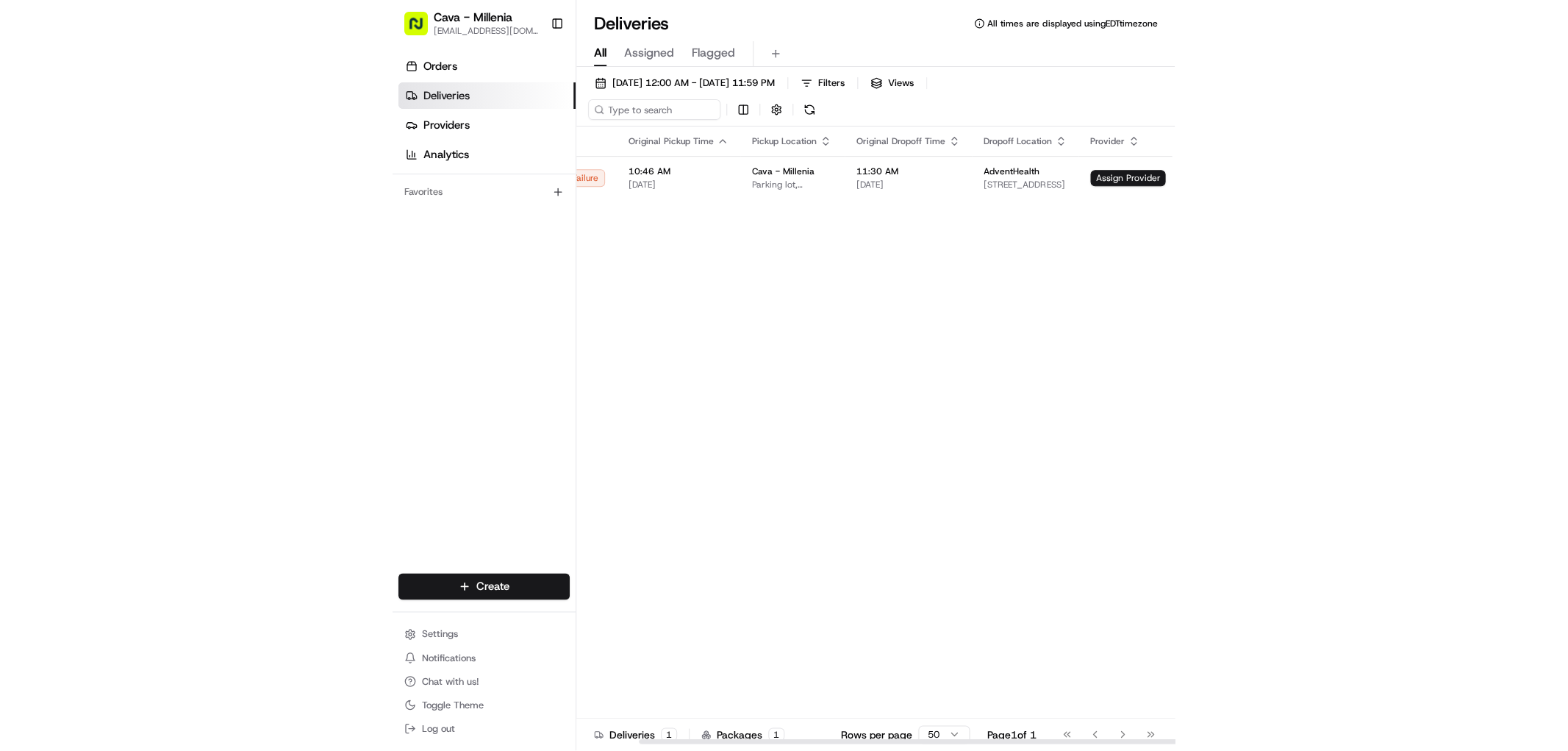 scroll, scrollTop: 0, scrollLeft: 121, axis: horizontal 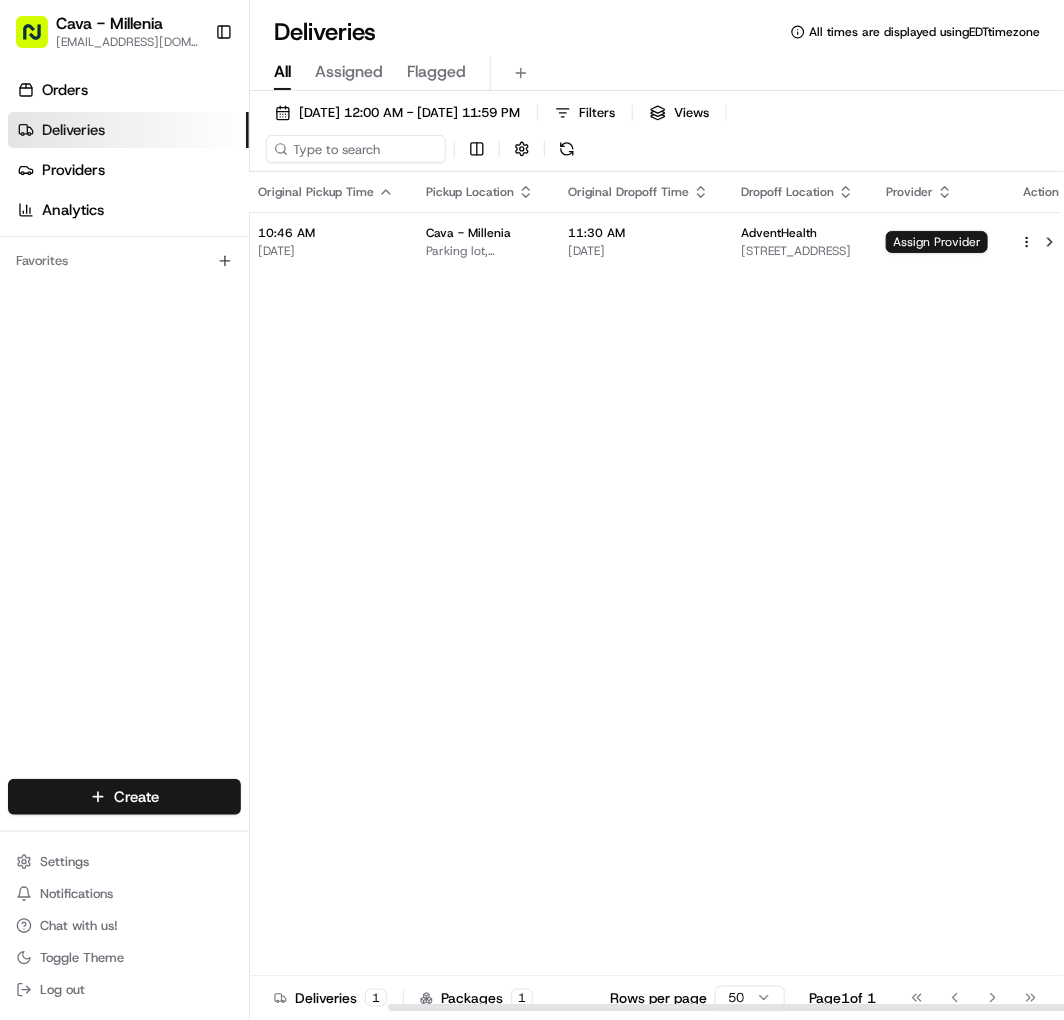 drag, startPoint x: 371, startPoint y: 1007, endPoint x: 781, endPoint y: 961, distance: 412.57242 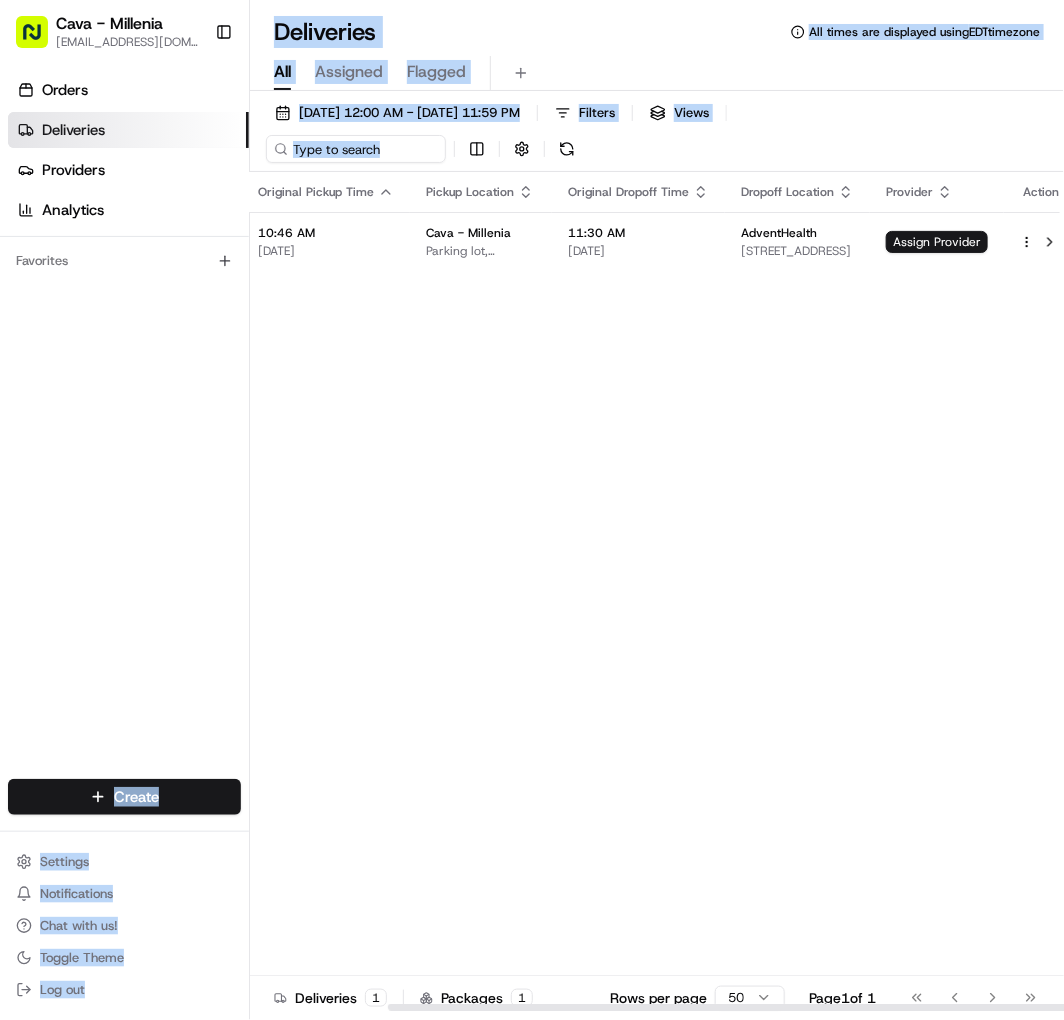 drag, startPoint x: 253, startPoint y: 417, endPoint x: 17, endPoint y: 446, distance: 237.7751 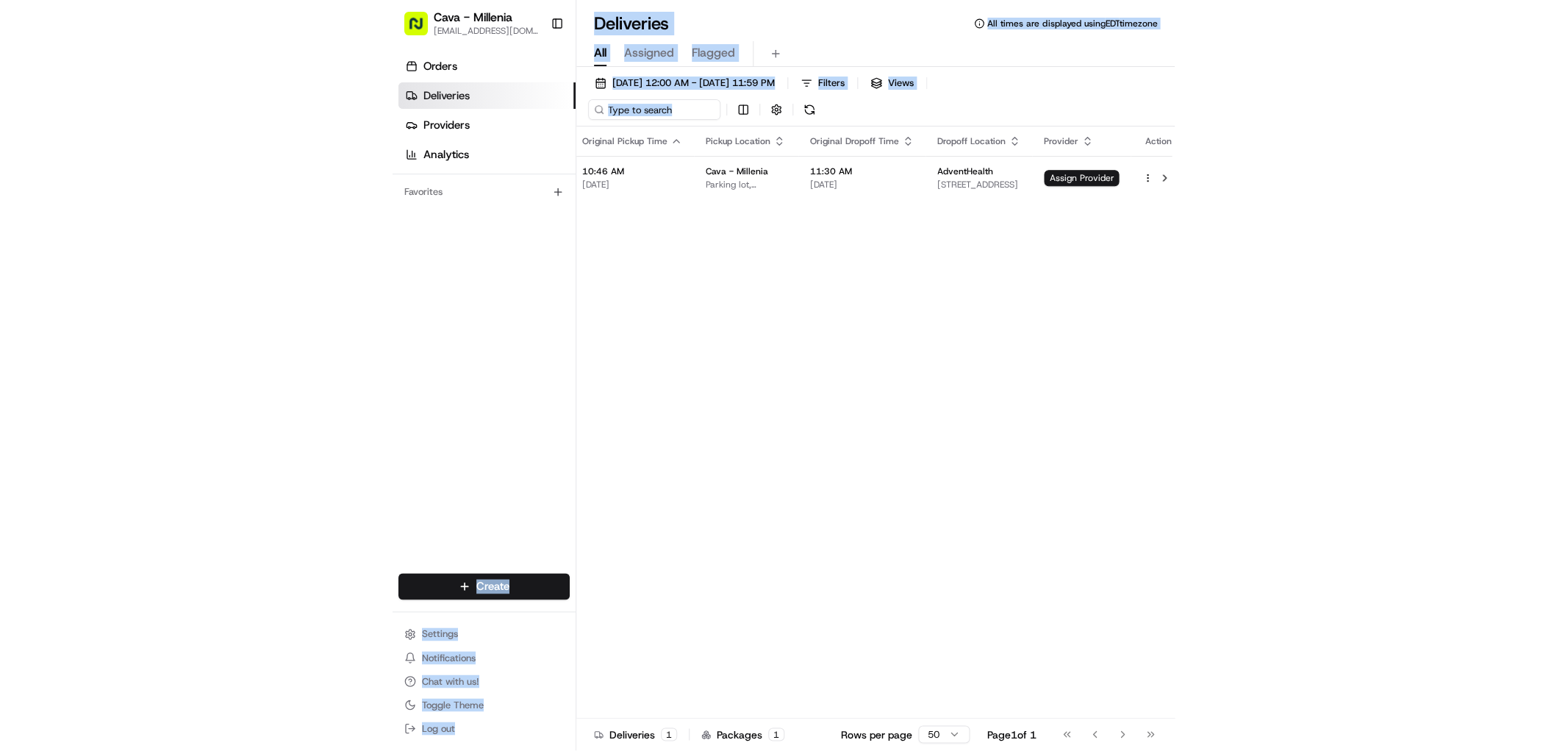 scroll, scrollTop: 0, scrollLeft: 0, axis: both 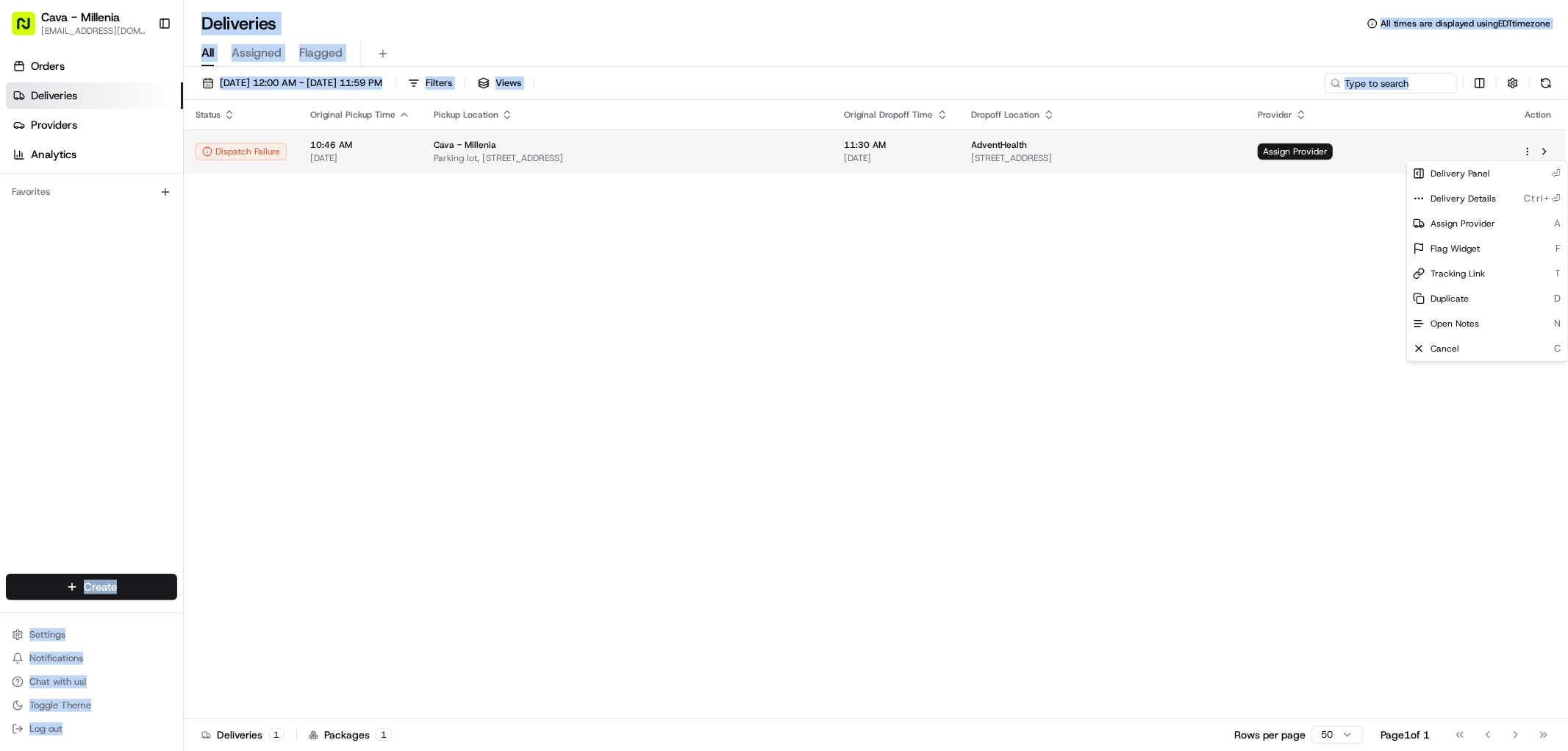 click on "Cava - Millenia millenia@cava.com Toggle Sidebar Orders Deliveries Providers Analytics Favorites Main Menu Members & Organization Organization Users Roles Preferences Customization Tracking Orchestration Automations Locations Pickup Locations Dropoff Locations Billing Billing Refund Requests Integrations Notification Triggers Webhooks API Keys Request Logs Create Settings Notifications Chat with us! Toggle Theme Log out Deliveries All times are displayed using  EDT  timezone All Assigned Flagged 07/11/2025 12:00 AM - 07/11/2025 11:59 PM Filters Views Status Original Pickup Time Pickup Location Original Dropoff Time Dropoff Location Provider Action Dispatch Failure 10:46 AM 07/11/2025 Cava - Millenia Parking lot, 4724 Millenia Plaza Way, Orlando, FL 32839, USA 11:30 AM 07/11/2025 AdventHealth 615 E Princeton St Suite 104, Orlando, FL 32803, USA Assign Provider Deliveries 1 Packages 1 Rows per page 50 Page  1  of   1 Go to first page Go to previous page Go to next page Go to last page
⏎" at bounding box center (784, 375) 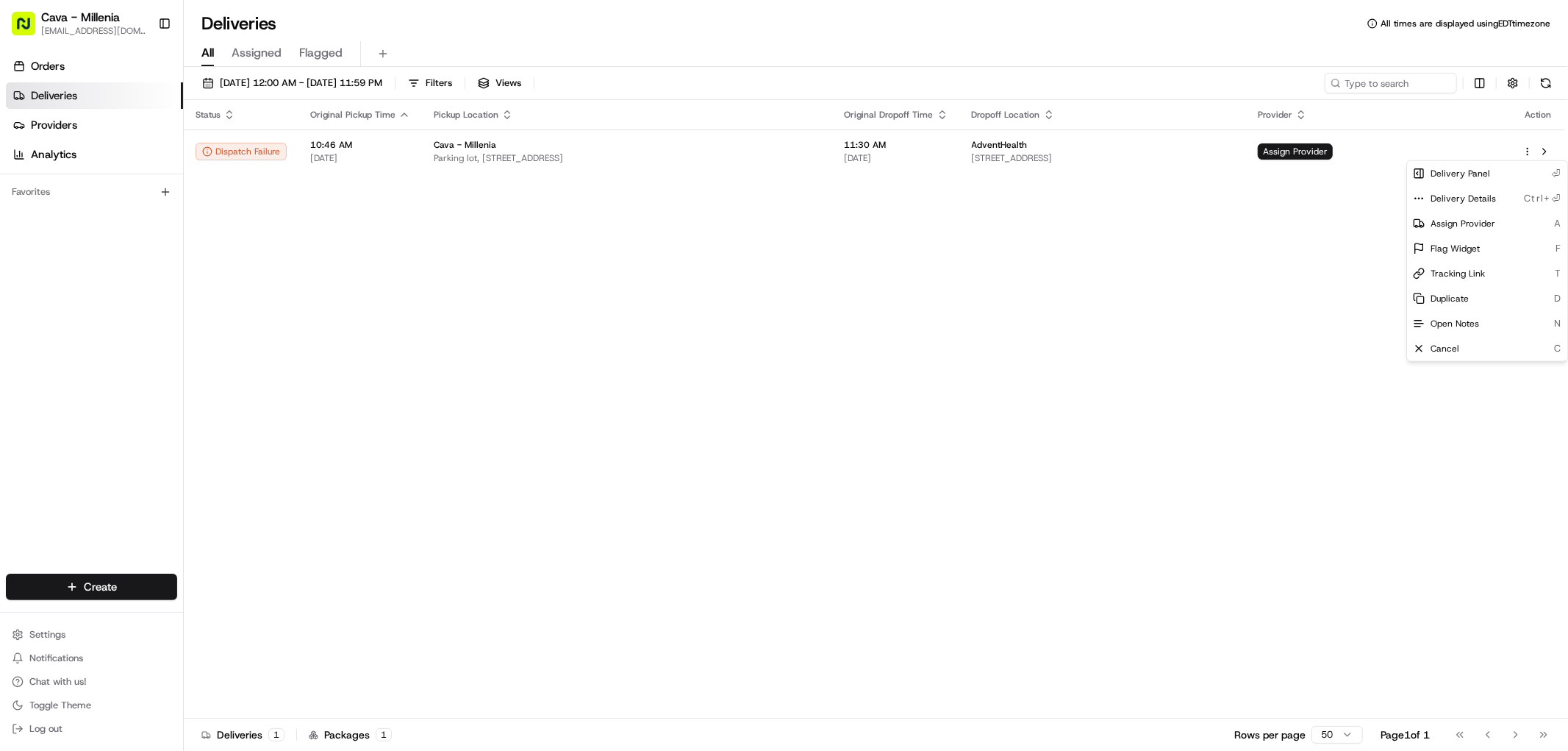 click on "Cava - Millenia millenia@cava.com Toggle Sidebar Orders Deliveries Providers Analytics Favorites Main Menu Members & Organization Organization Users Roles Preferences Customization Tracking Orchestration Automations Locations Pickup Locations Dropoff Locations Billing Billing Refund Requests Integrations Notification Triggers Webhooks API Keys Request Logs Create Settings Notifications Chat with us! Toggle Theme Log out Deliveries All times are displayed using  EDT  timezone All Assigned Flagged 07/11/2025 12:00 AM - 07/11/2025 11:59 PM Filters Views Status Original Pickup Time Pickup Location Original Dropoff Time Dropoff Location Provider Action Dispatch Failure 10:46 AM 07/11/2025 Cava - Millenia Parking lot, 4724 Millenia Plaza Way, Orlando, FL 32839, USA 11:30 AM 07/11/2025 AdventHealth 615 E Princeton St Suite 104, Orlando, FL 32803, USA Assign Provider Deliveries 1 Packages 1 Rows per page 50 Page  1  of   1 Go to first page Go to previous page Go to next page Go to last page
⏎" at bounding box center [784, 375] 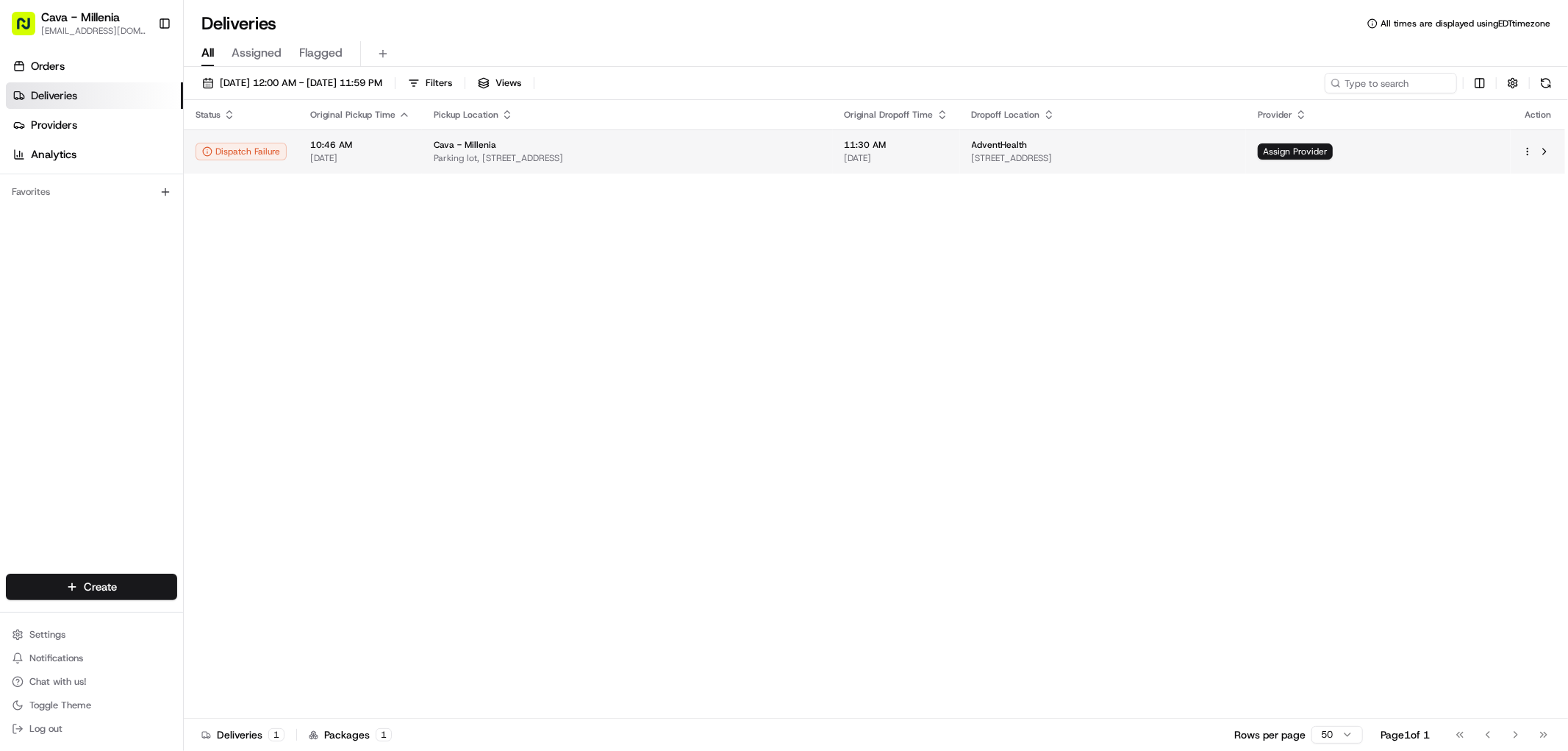 click on "Cava - Millenia Parking lot, 4724 Millenia Plaza Way, Orlando, FL 32839, USA" at bounding box center [627, 152] 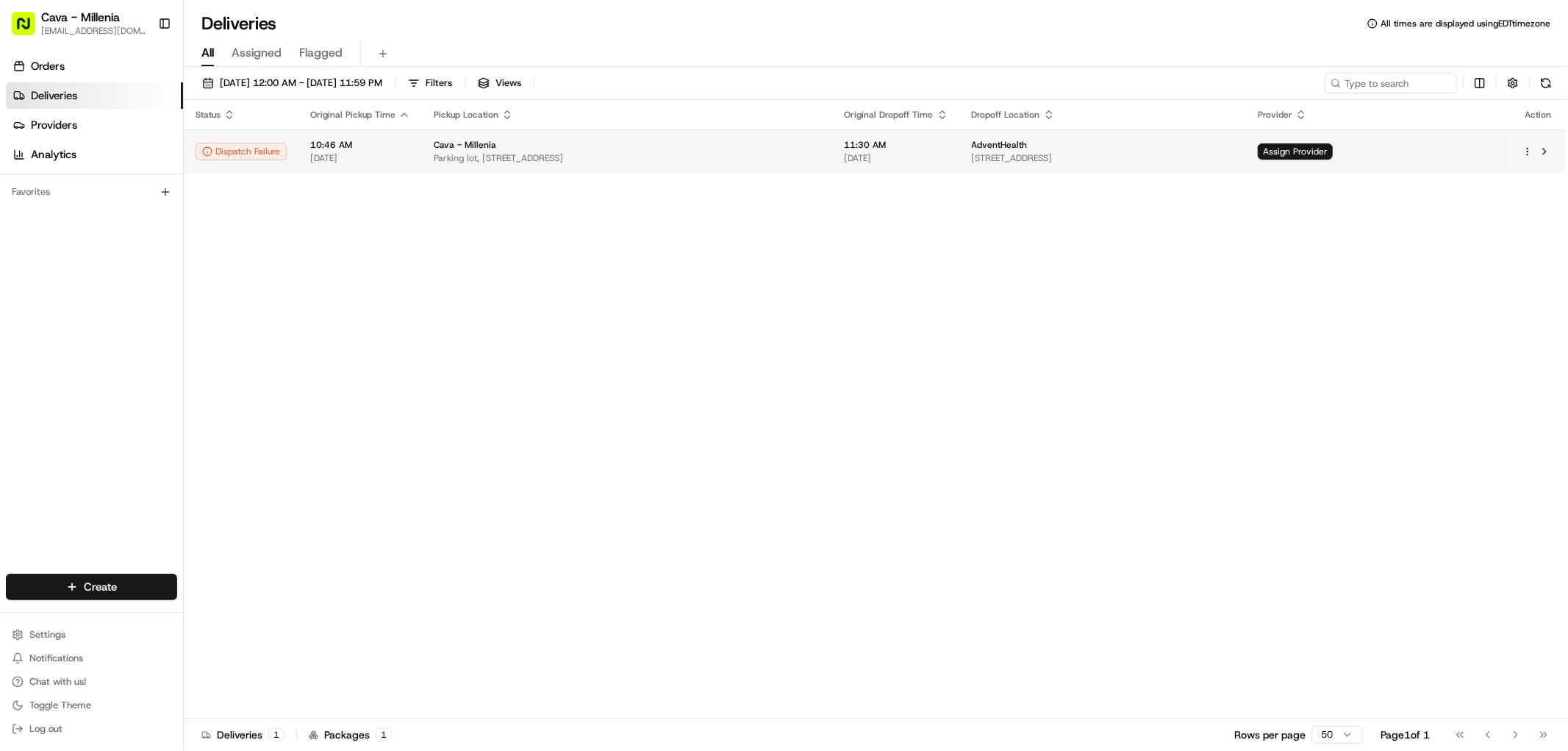 click on "Cava - Millenia millenia@cava.com Toggle Sidebar Orders Deliveries Providers Analytics Favorites Main Menu Members & Organization Organization Users Roles Preferences Customization Tracking Orchestration Automations Locations Pickup Locations Dropoff Locations Billing Billing Refund Requests Integrations Notification Triggers Webhooks API Keys Request Logs Create Settings Notifications Chat with us! Toggle Theme Log out Deliveries All times are displayed using  EDT  timezone All Assigned Flagged 07/11/2025 12:00 AM - 07/11/2025 11:59 PM Filters Views Status Original Pickup Time Pickup Location Original Dropoff Time Dropoff Location Provider Action Dispatch Failure 10:46 AM 07/11/2025 Cava - Millenia Parking lot, 4724 Millenia Plaza Way, Orlando, FL 32839, USA 11:30 AM 07/11/2025 AdventHealth 615 E Princeton St Suite 104, Orlando, FL 32803, USA Assign Provider Deliveries 1 Packages 1 Rows per page 50 Page  1  of   1 Go to first page Go to previous page Go to next page Go to last page" at bounding box center [784, 375] 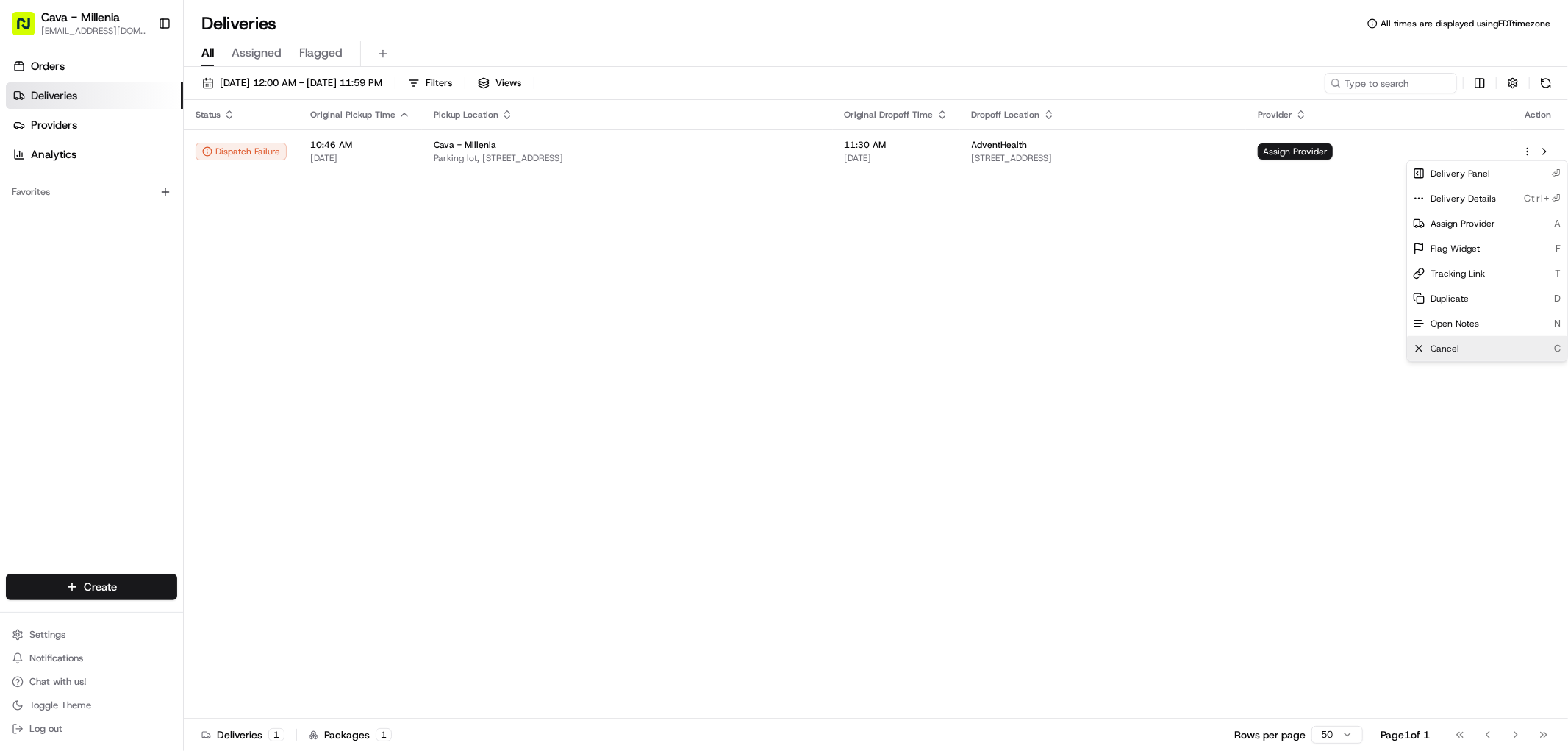 click on "Cancel C" at bounding box center [1487, 349] 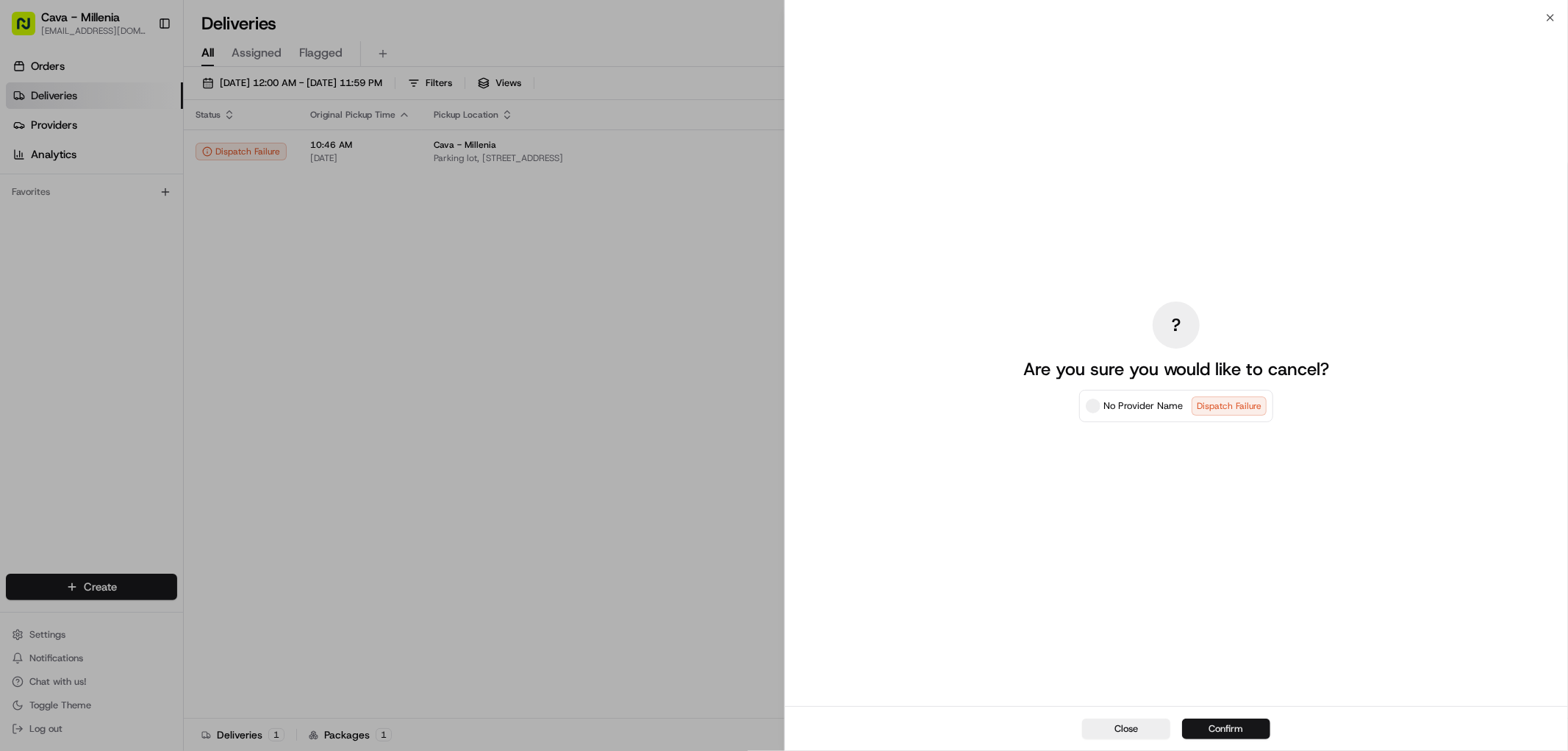click on "Confirm" at bounding box center (1226, 729) 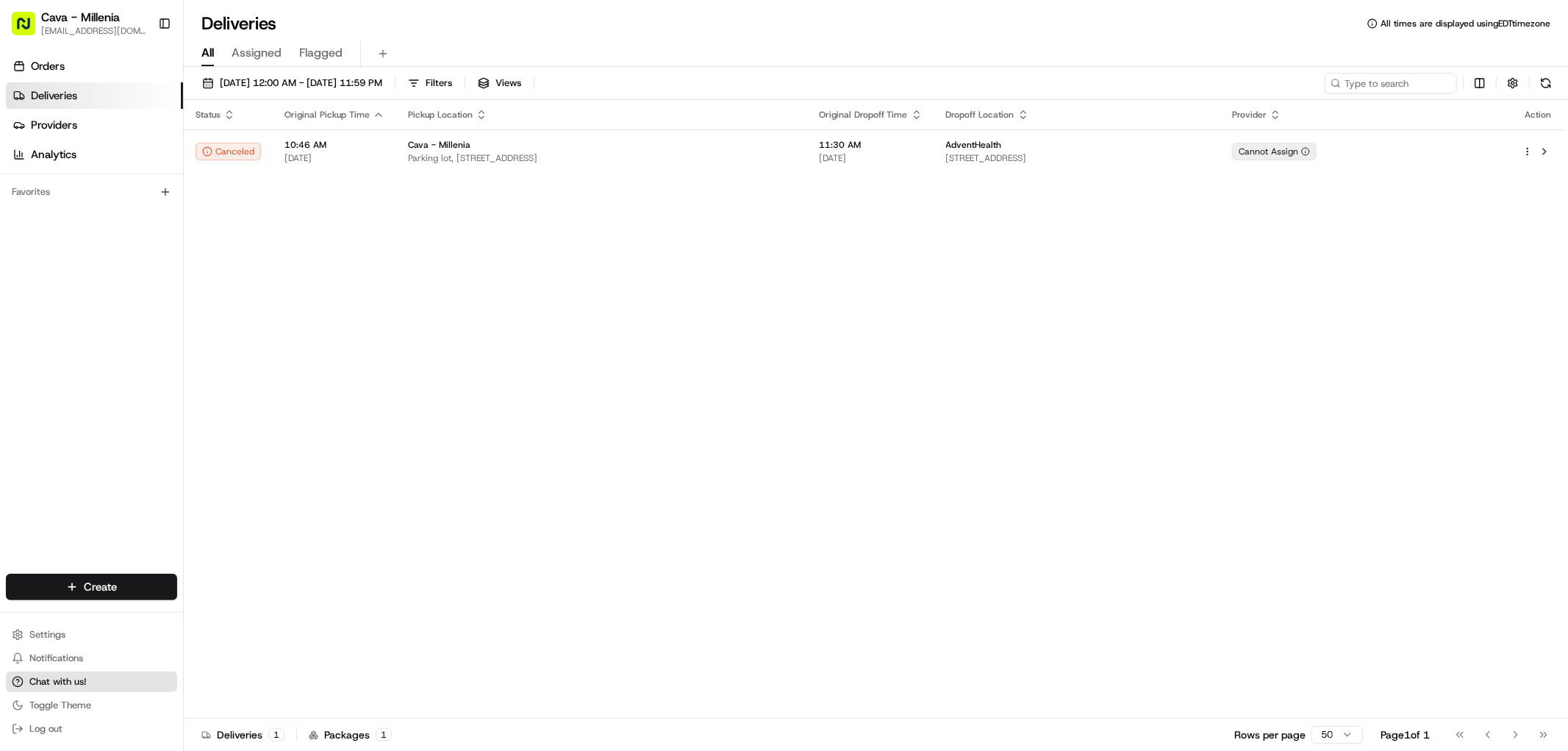 click on "Chat with us!" at bounding box center (91, 682) 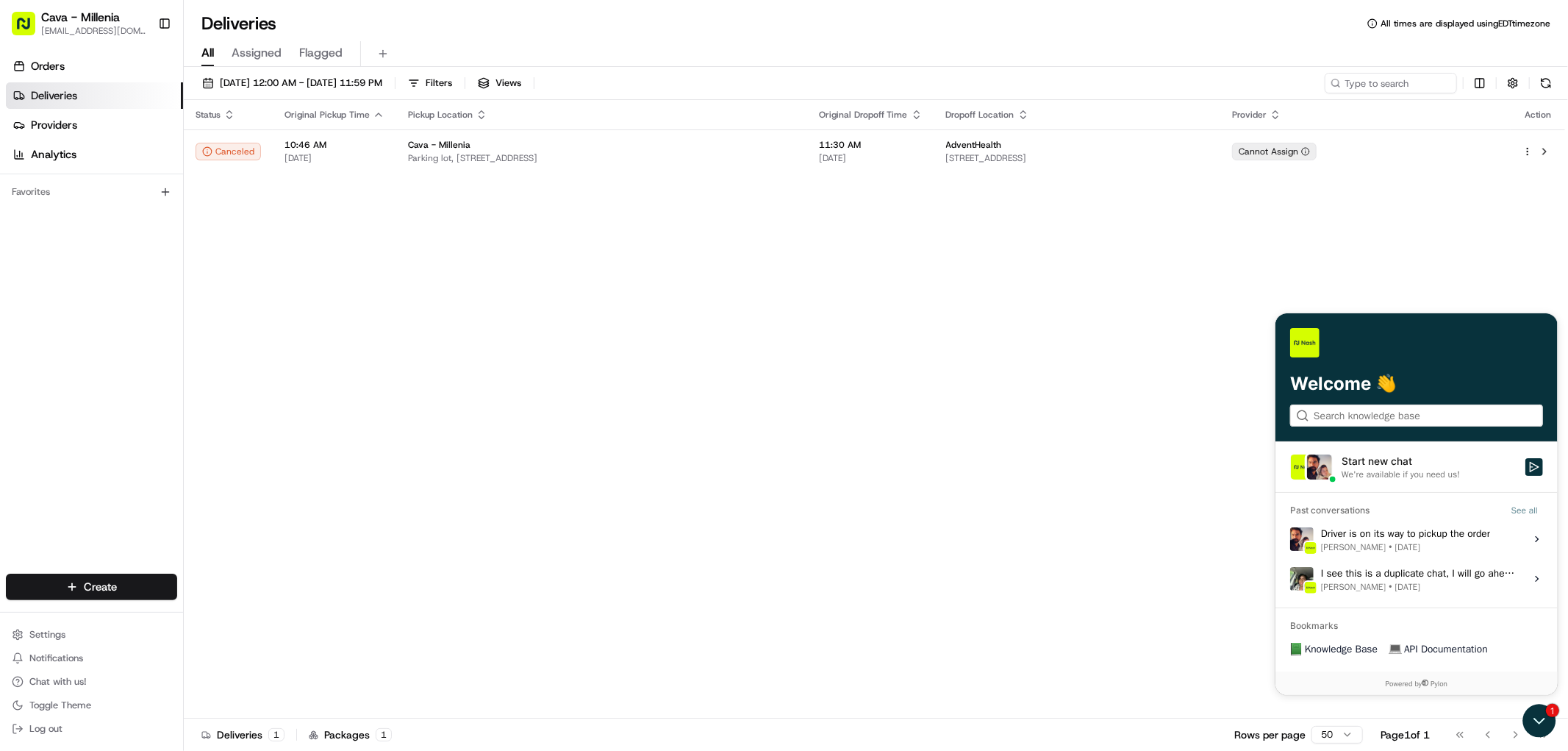 drag, startPoint x: 1367, startPoint y: 330, endPoint x: 2835, endPoint y: 818, distance: 1546.9867 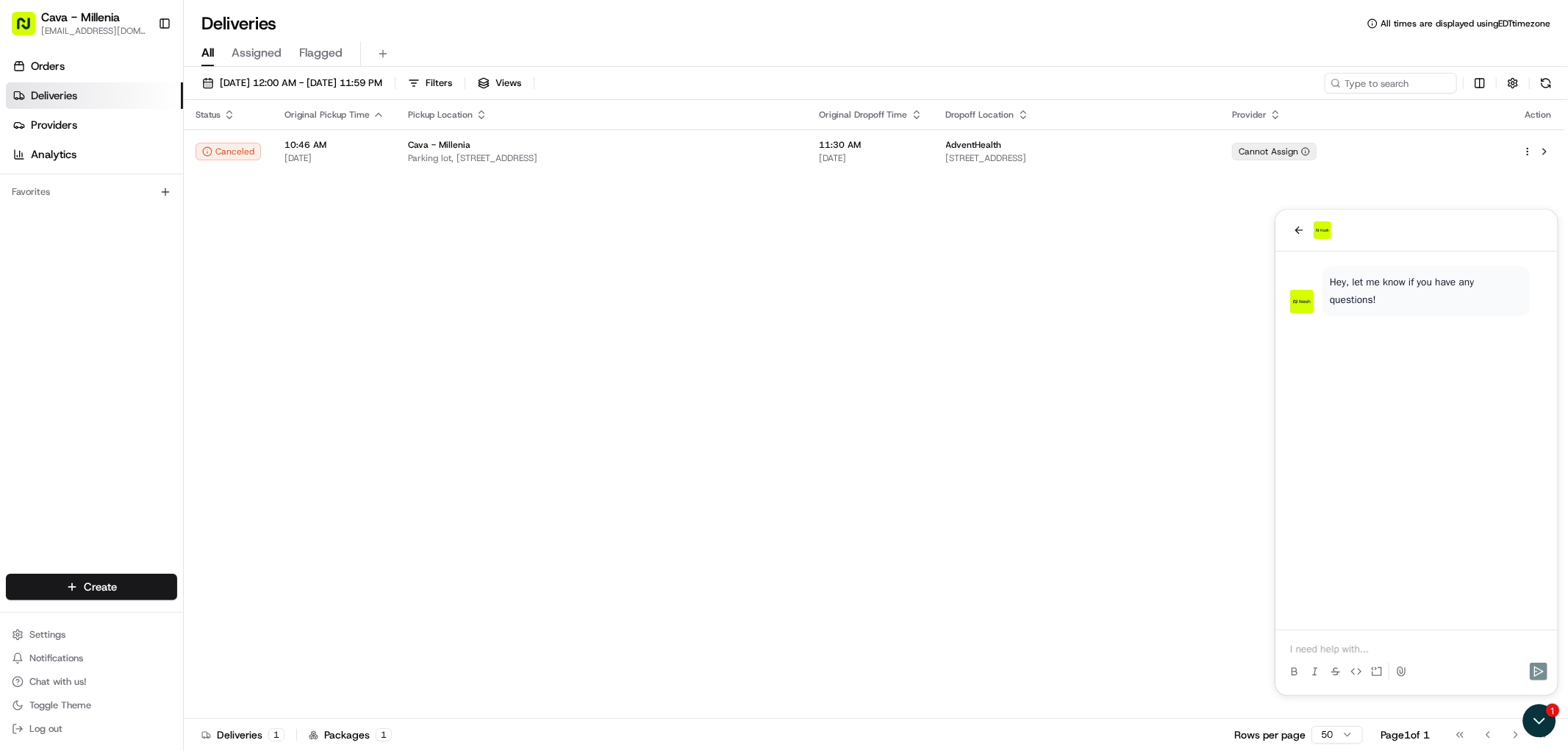type 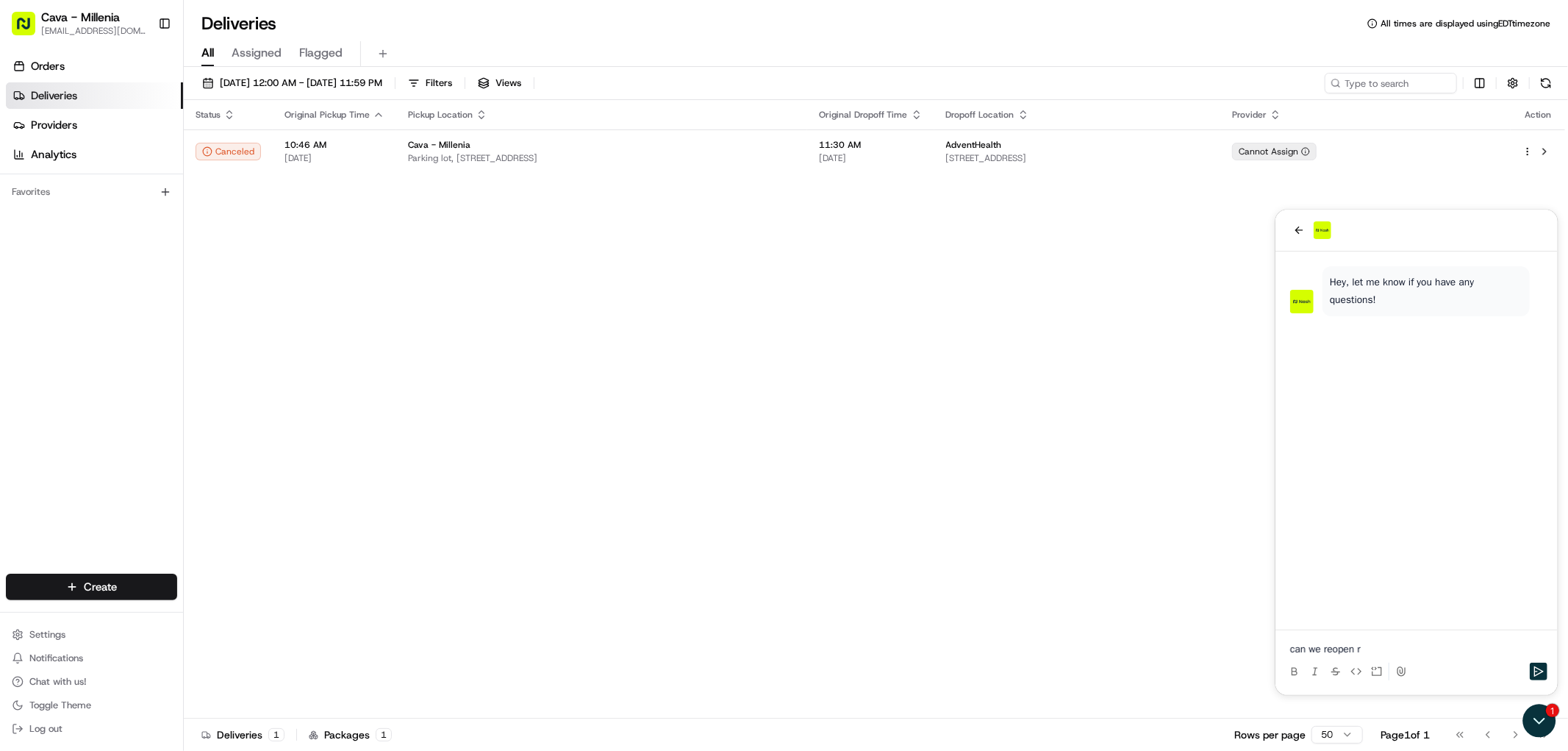 click on "Status Original Pickup Time Pickup Location Original Dropoff Time Dropoff Location Provider Action Canceled 10:46 AM 07/11/2025 Cava - Millenia Parking lot, 4724 Millenia Plaza Way, Orlando, FL 32839, USA 11:30 AM 07/11/2025 AdventHealth 615 E Princeton St Suite 104, Orlando, FL 32803, USA Cannot Assign" at bounding box center [874, 409] 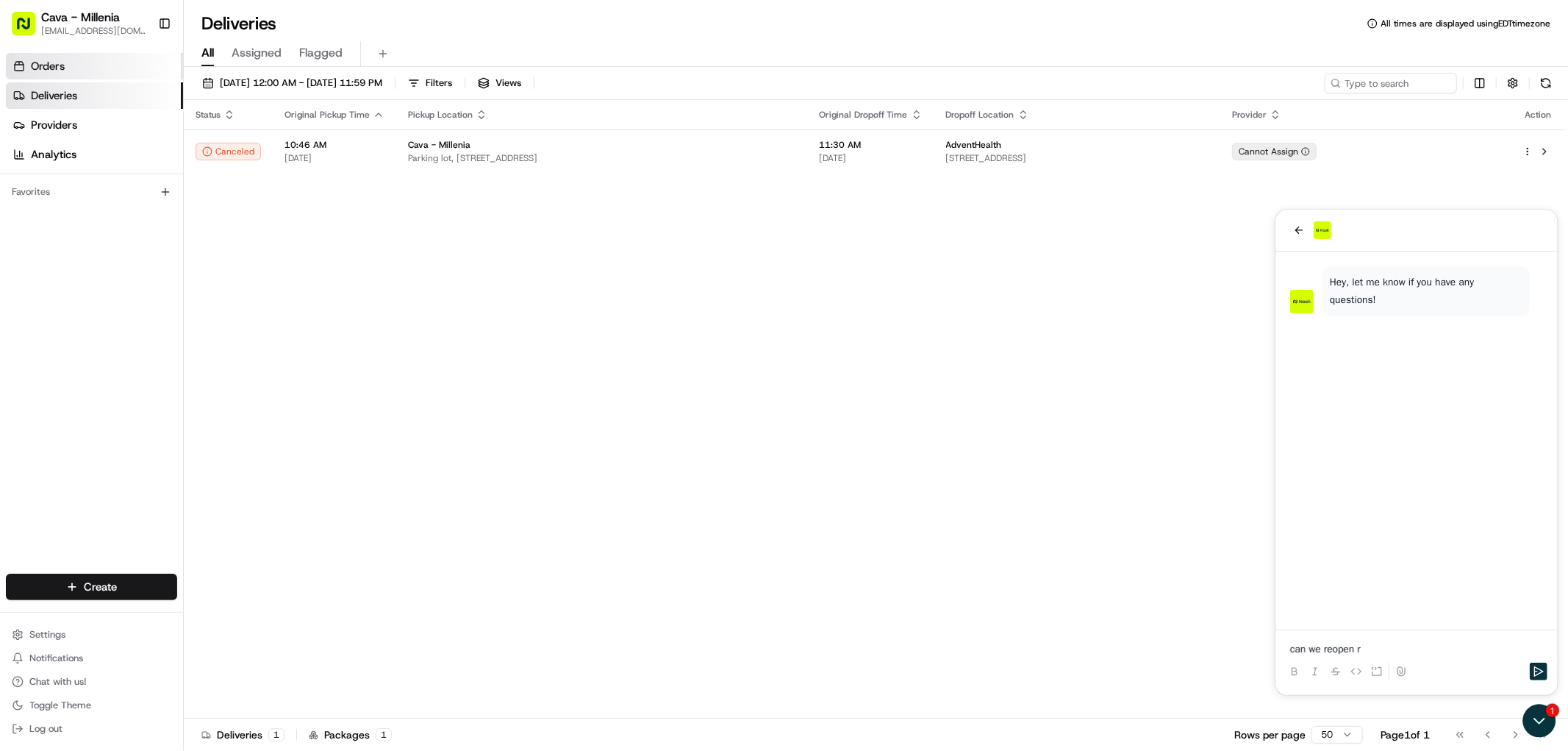 click on "Orders" at bounding box center [94, 66] 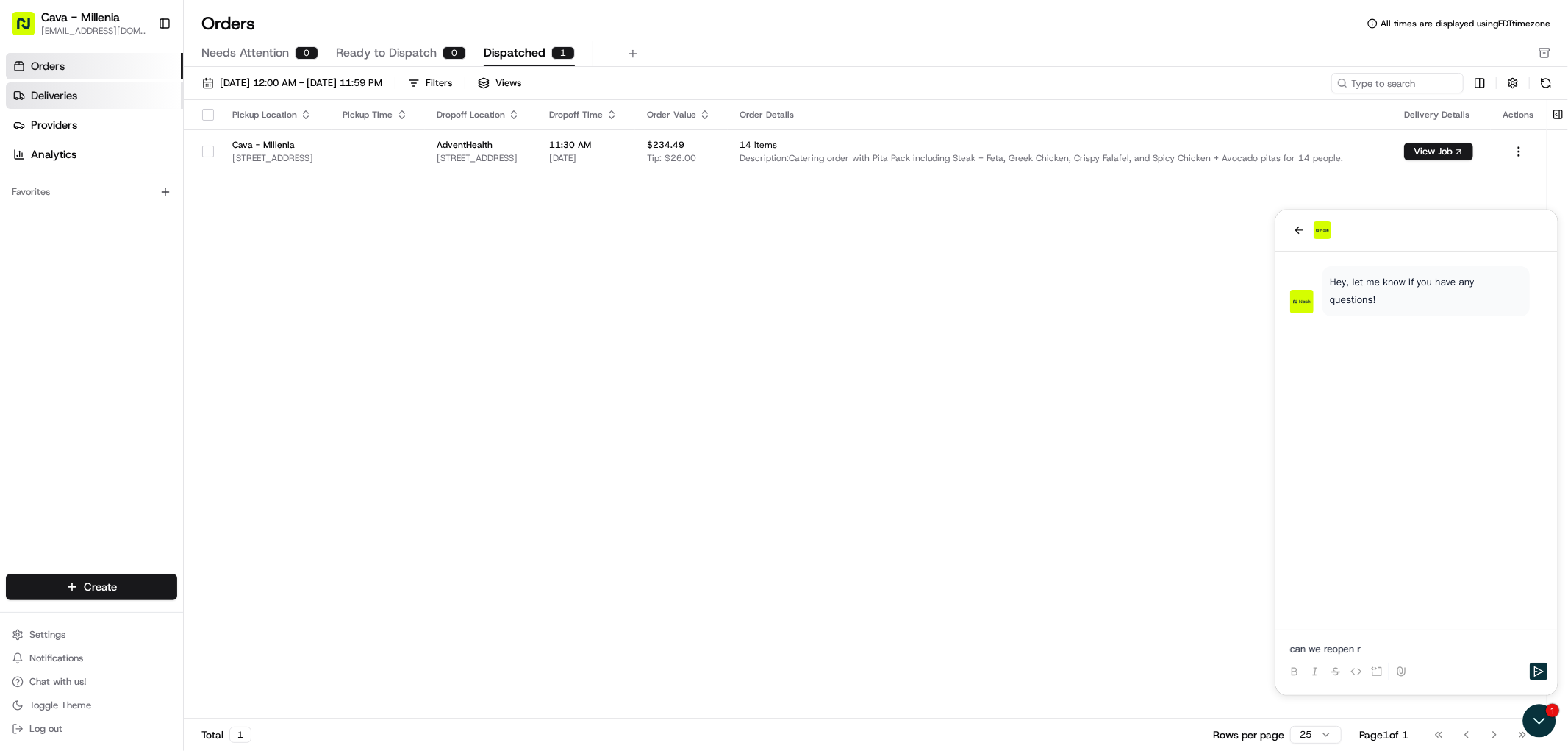 click on "Deliveries" at bounding box center (94, 96) 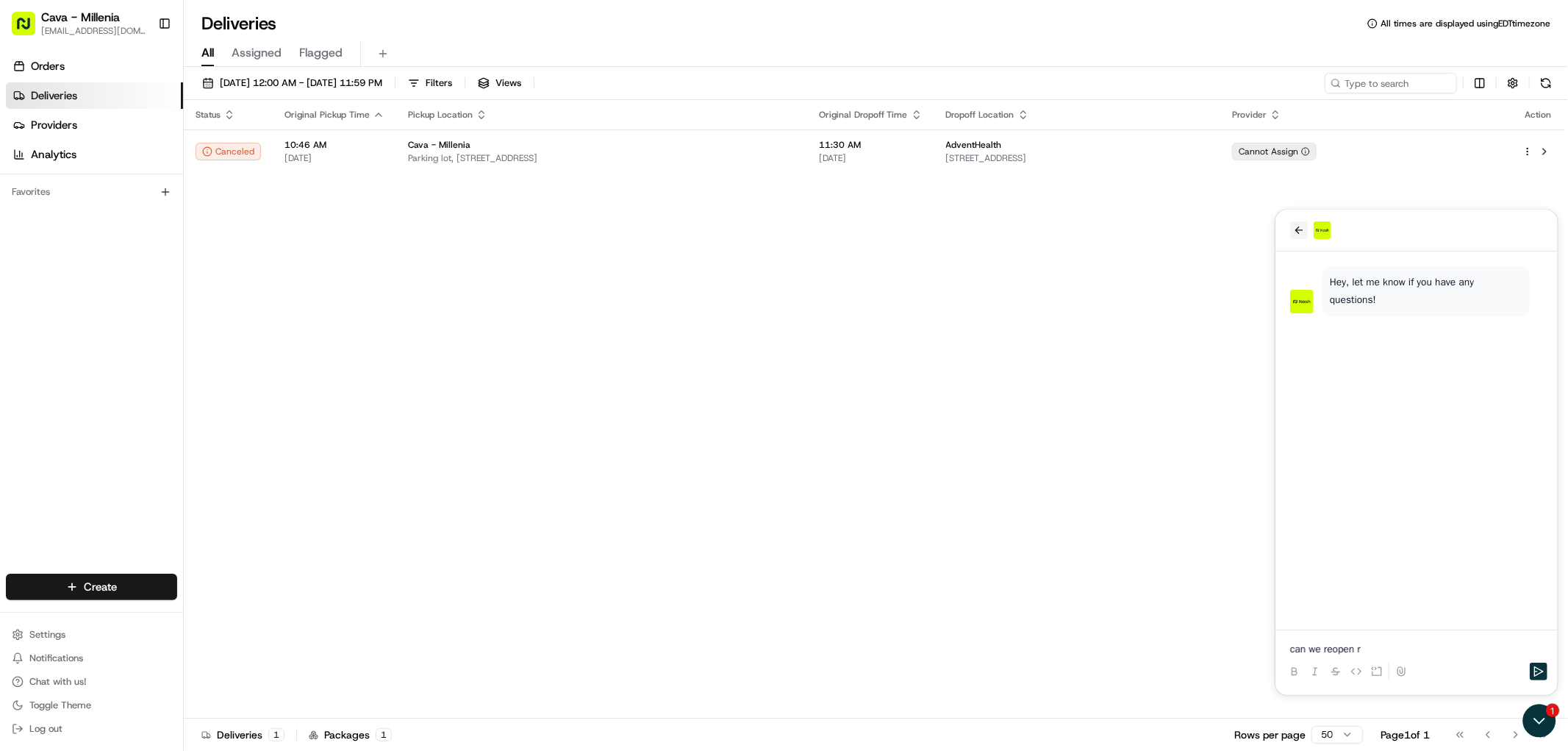 click at bounding box center [1298, 229] 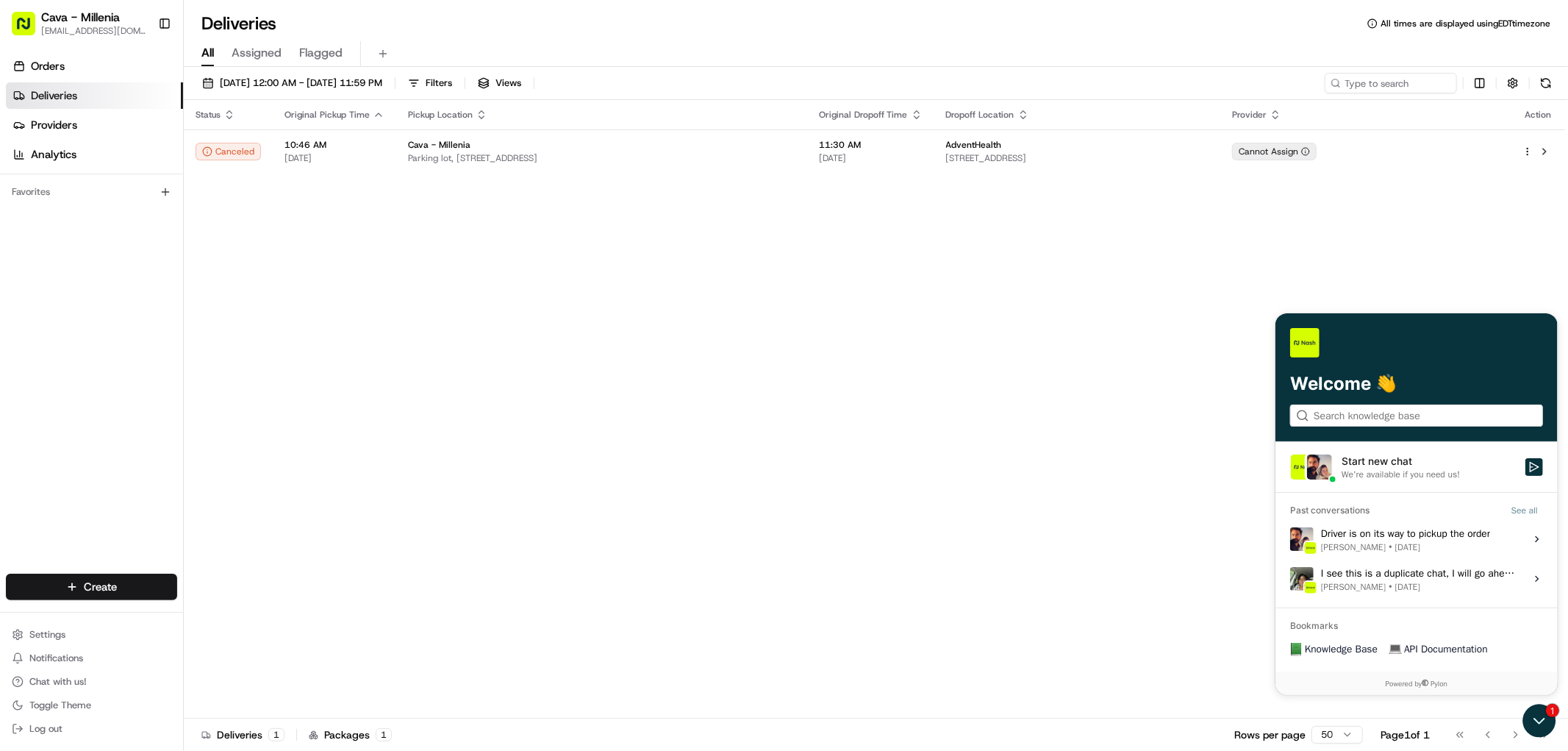 click on "Status Original Pickup Time Pickup Location Original Dropoff Time Dropoff Location Provider Action Canceled 10:46 AM 07/11/2025 Cava - Millenia Parking lot, 4724 Millenia Plaza Way, Orlando, FL 32839, USA 11:30 AM 07/11/2025 AdventHealth 615 E Princeton St Suite 104, Orlando, FL 32803, USA Cannot Assign" at bounding box center [874, 409] 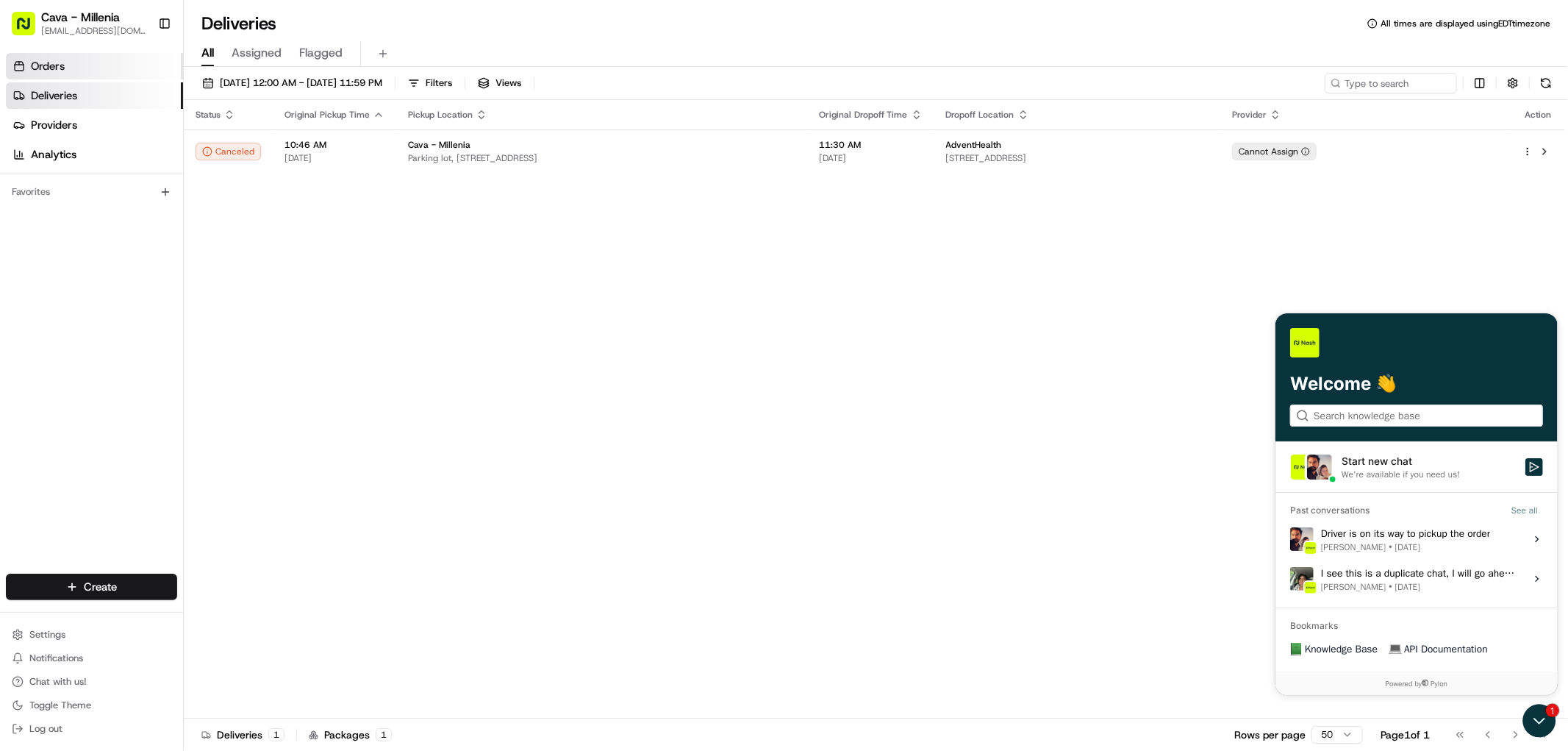 click on "Orders" at bounding box center [94, 66] 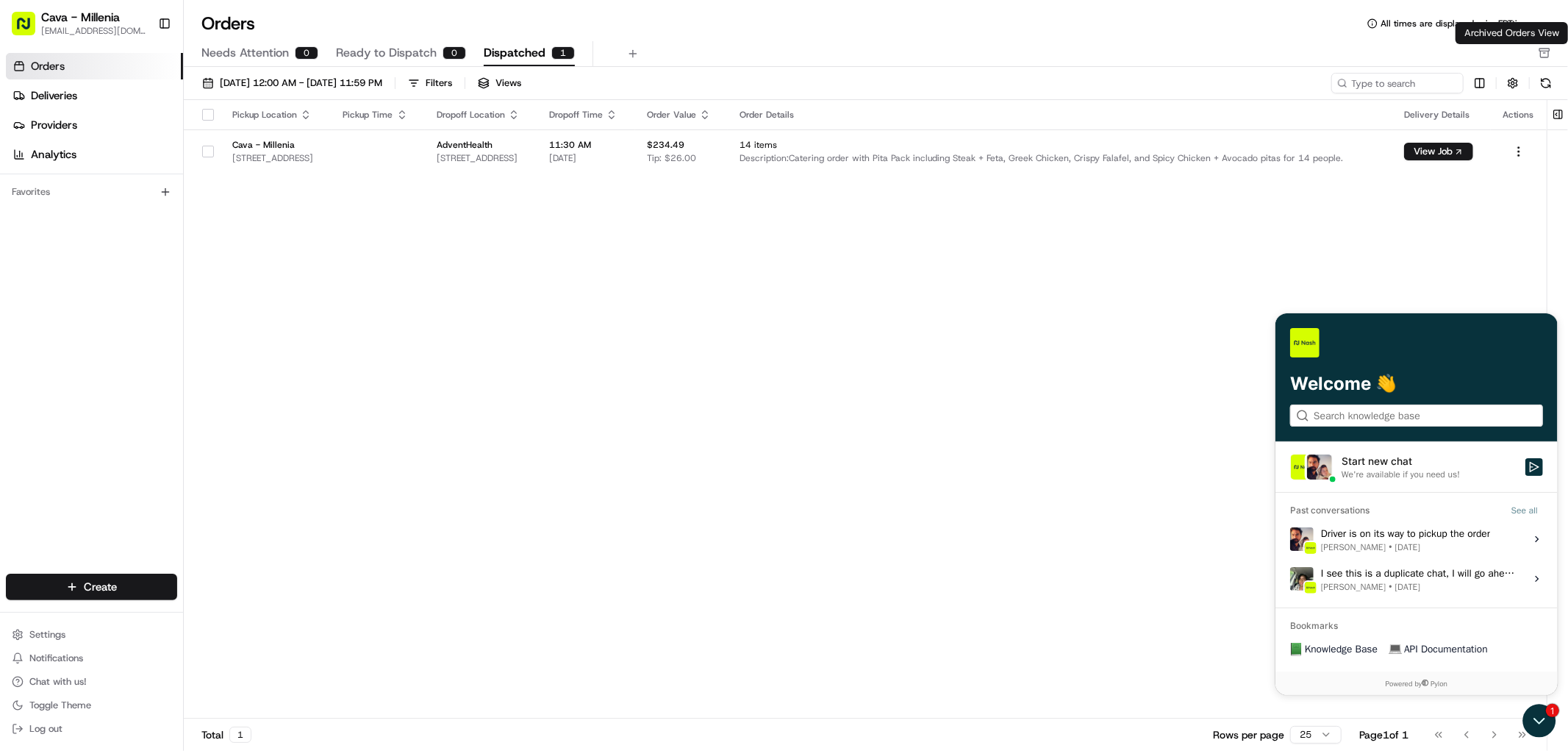 click 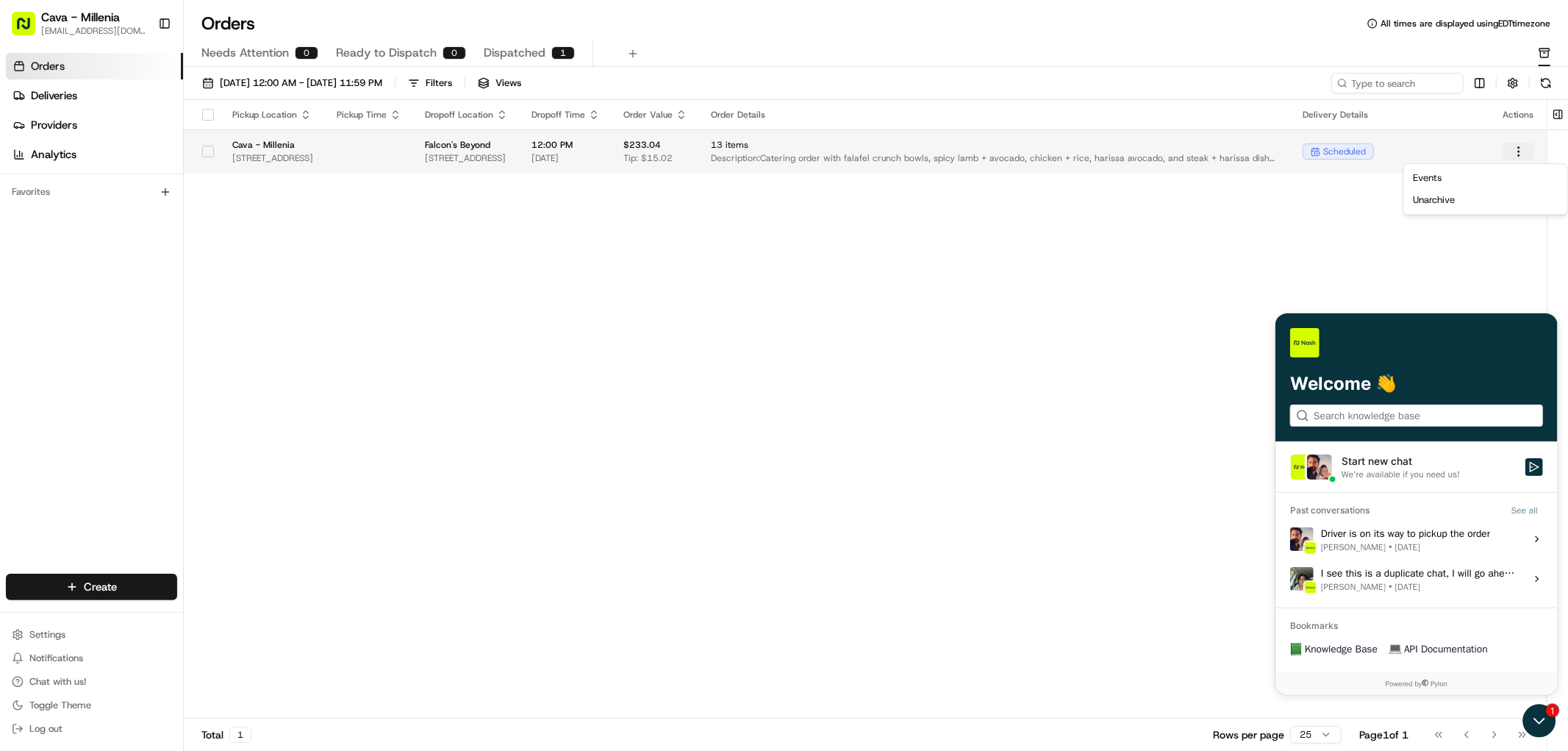 click on "Cava - Millenia millenia@cava.com Toggle Sidebar Orders Deliveries Providers Analytics Favorites Main Menu Members & Organization Organization Users Roles Preferences Customization Tracking Orchestration Automations Locations Pickup Locations Dropoff Locations Billing Billing Refund Requests Integrations Notification Triggers Webhooks API Keys Request Logs Create Settings Notifications Chat with us! Toggle Theme Log out Orders All times are displayed using  EDT  timezone Needs Attention 0 Ready to Dispatch 0 Dispatched 1 07/11/2025 12:00 AM - 07/11/2025 11:59 PM Filters Views Pickup Location Pickup Time Dropoff Location Dropoff Time Order Value Order Details Delivery Details Actions Cava - Millenia 4724 Millenia Plaza Way, Orlando, FL 32839, US Falcon's Beyond 1768 Park Center Dr, Orlando, FL 32835 12:00 PM 07/11/2025 $233.04 Tip: $15.02 13   items Description:  scheduled Total 1 Rows per page 25 Page  1  of   1 Go to first page Go to previous page Go to next page Go to last page" at bounding box center (784, 375) 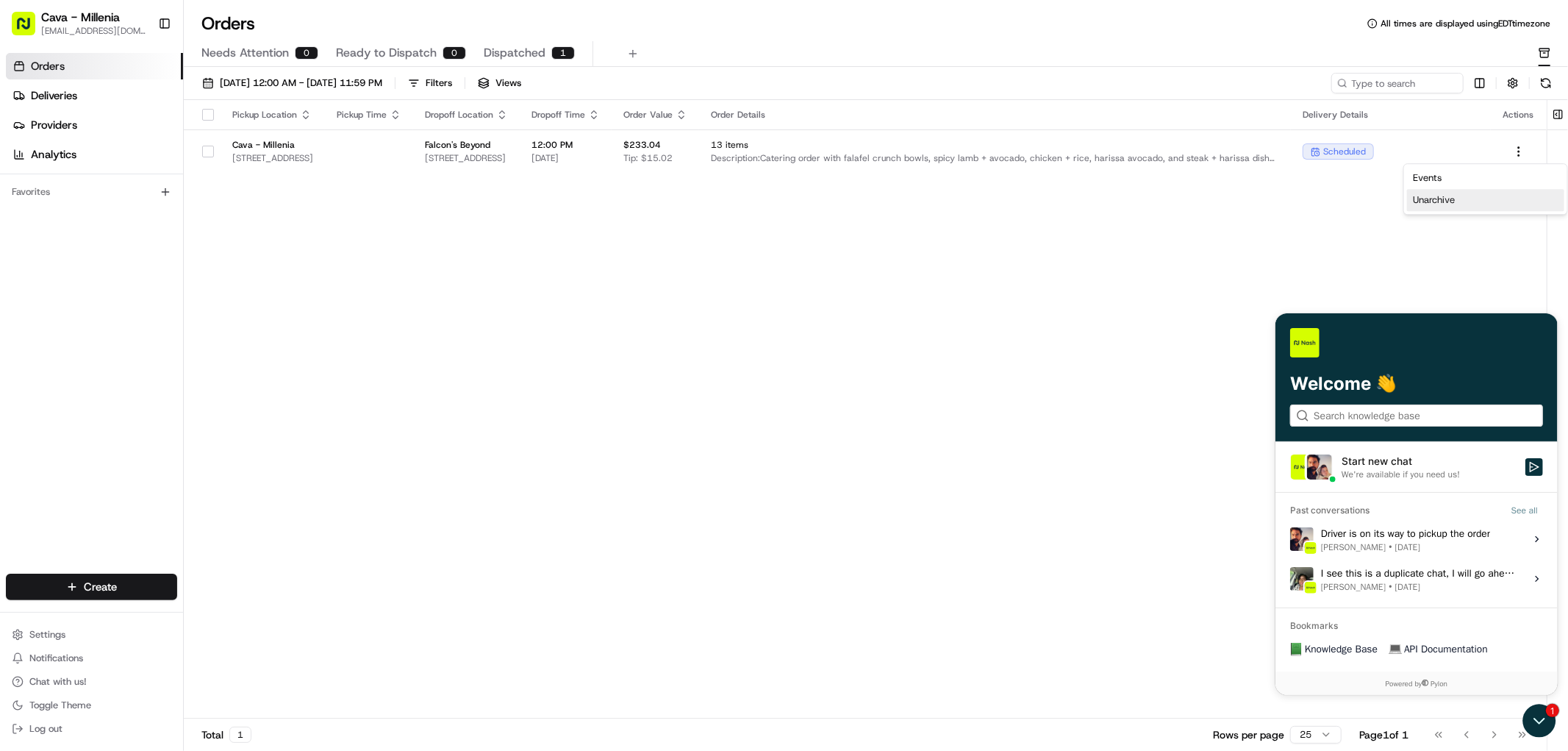 click on "Unarchive" at bounding box center (1486, 200) 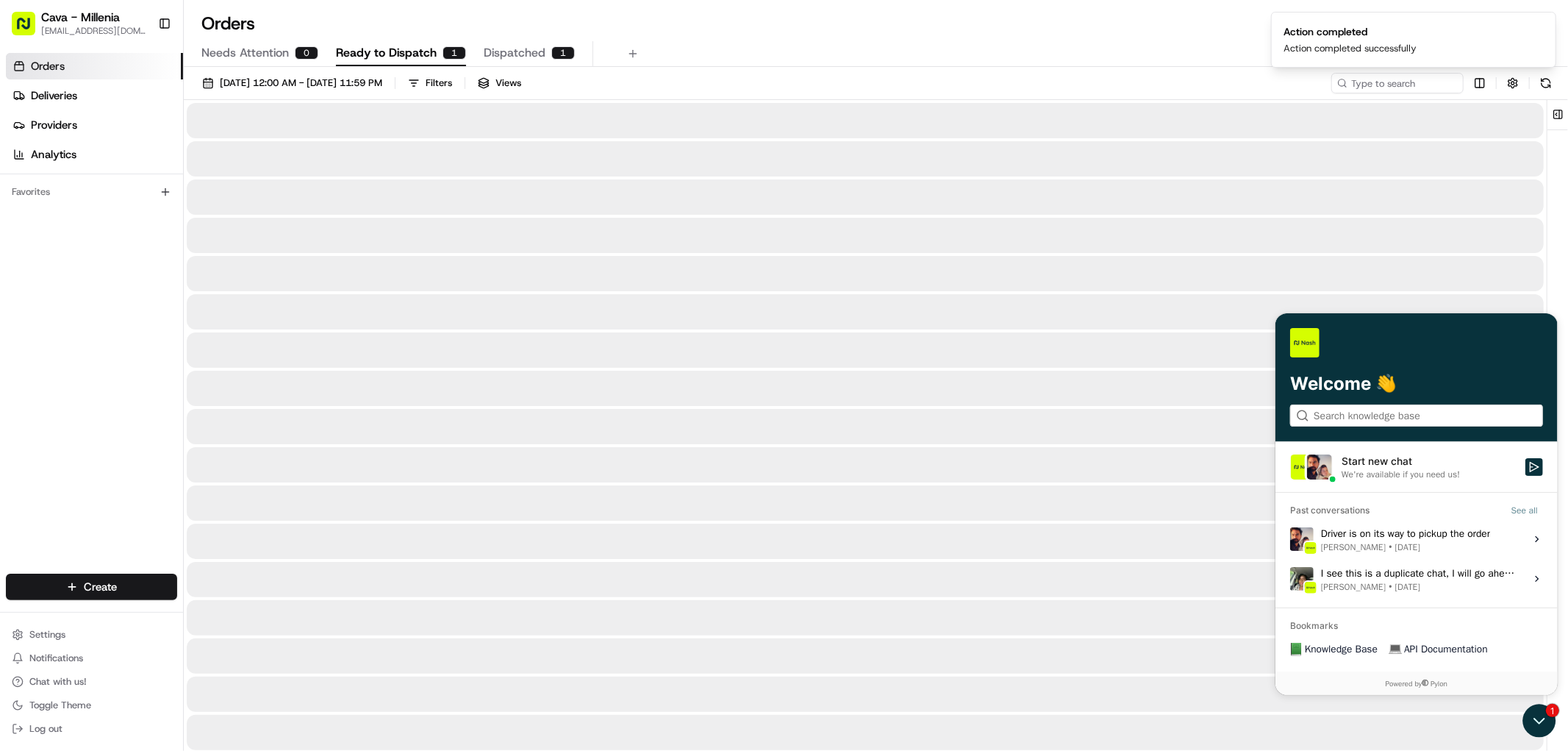 click on "Ready to Dispatch" at bounding box center (386, 53) 